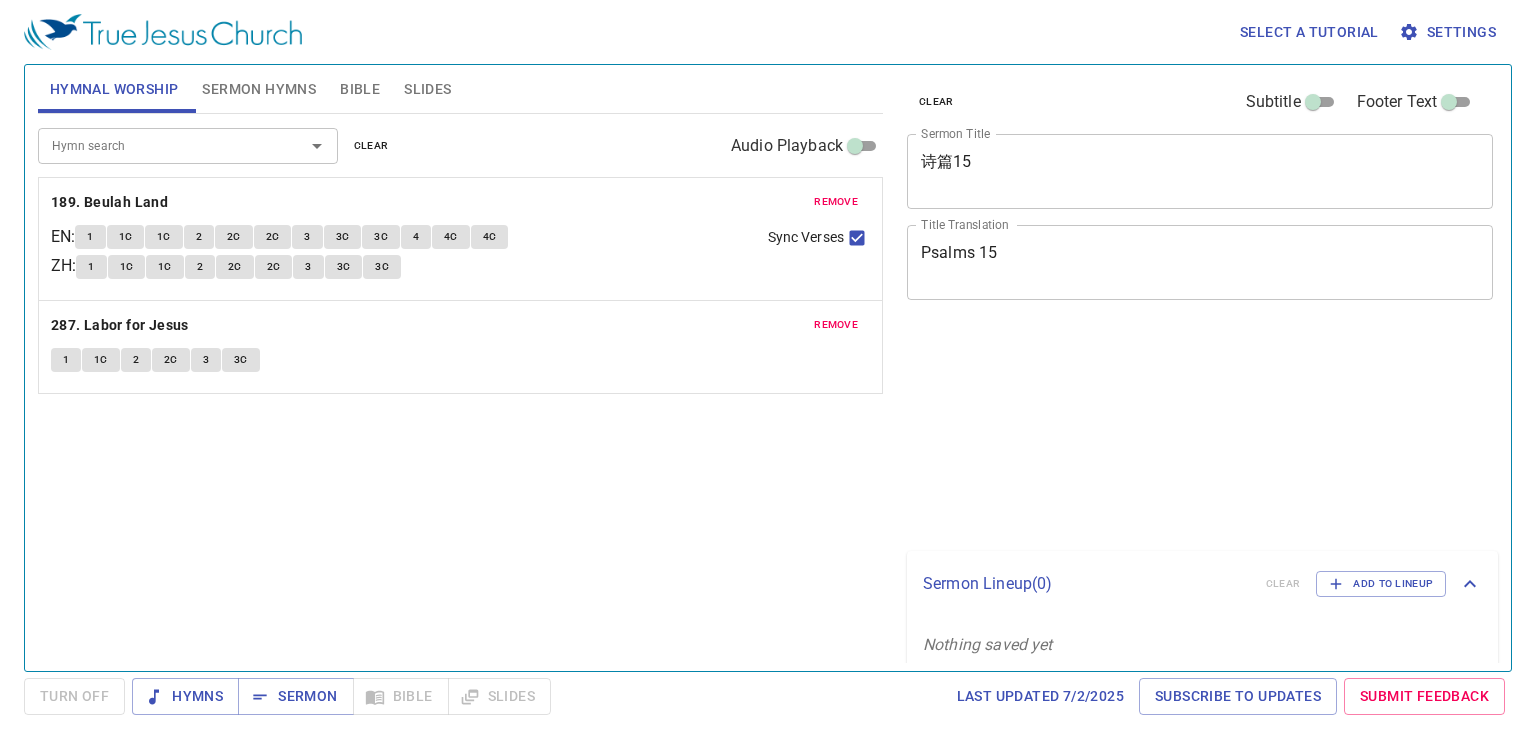 scroll, scrollTop: 0, scrollLeft: 0, axis: both 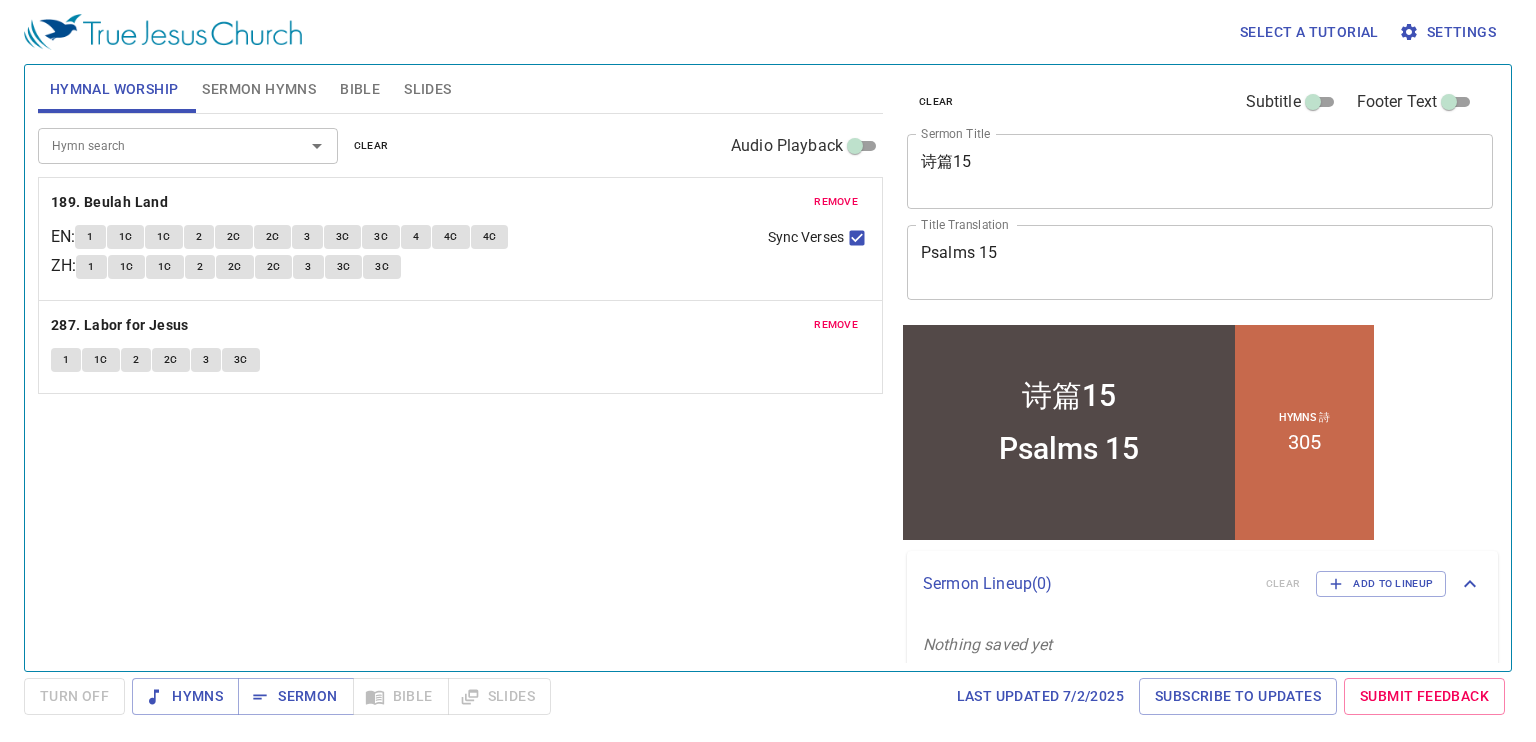 click on "诗篇15" at bounding box center [1200, 171] 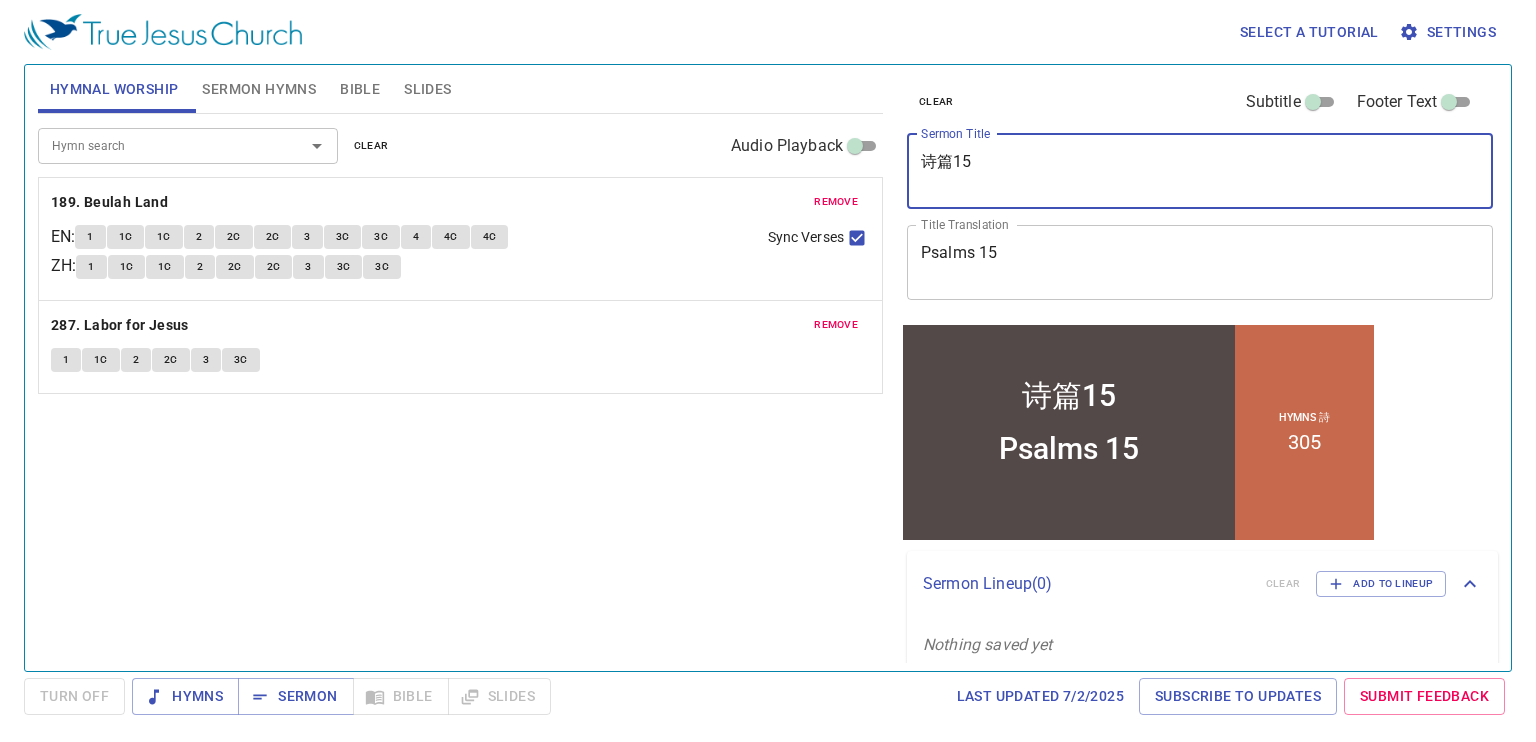 drag, startPoint x: 1091, startPoint y: 160, endPoint x: 724, endPoint y: 176, distance: 367.3486 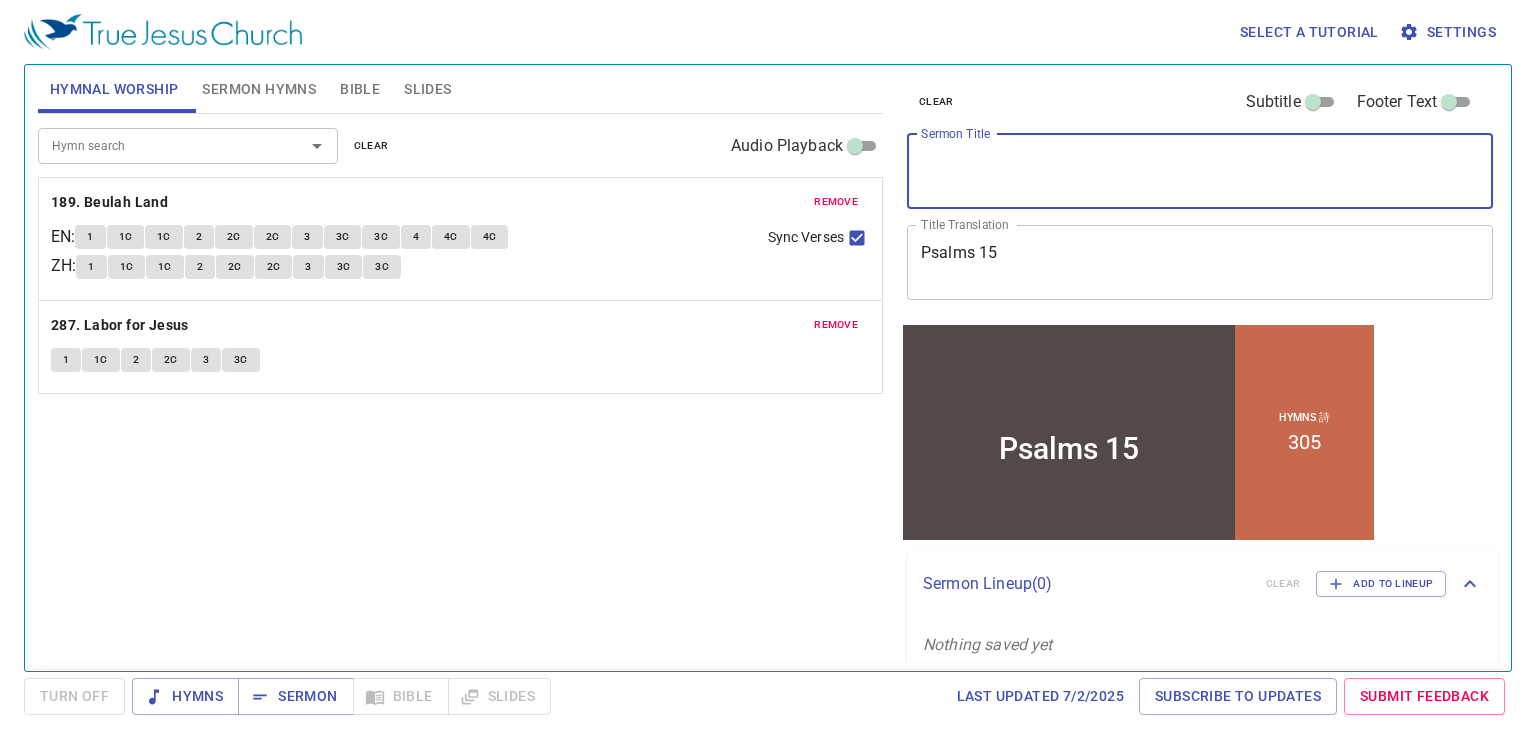 type 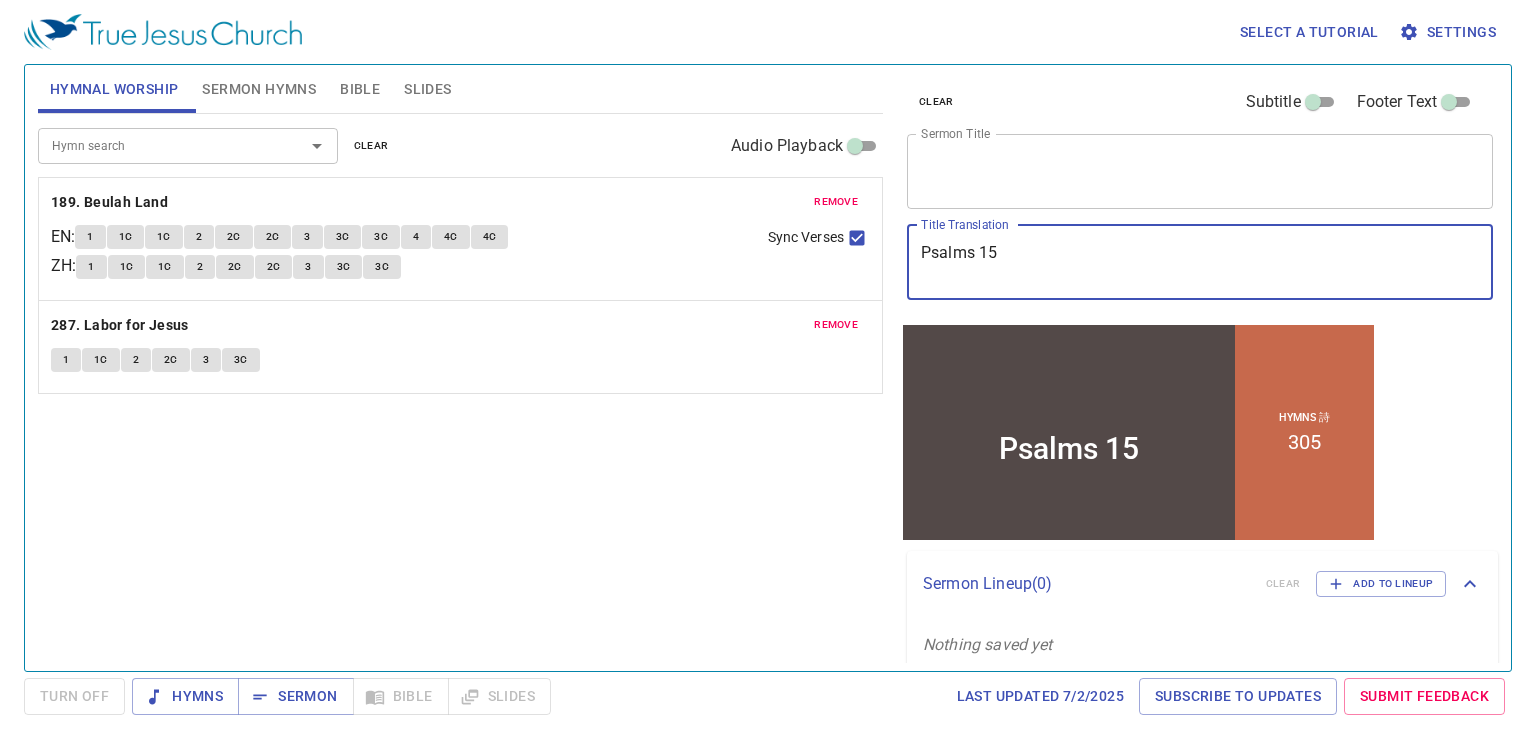 drag, startPoint x: 1014, startPoint y: 247, endPoint x: 834, endPoint y: 281, distance: 183.18297 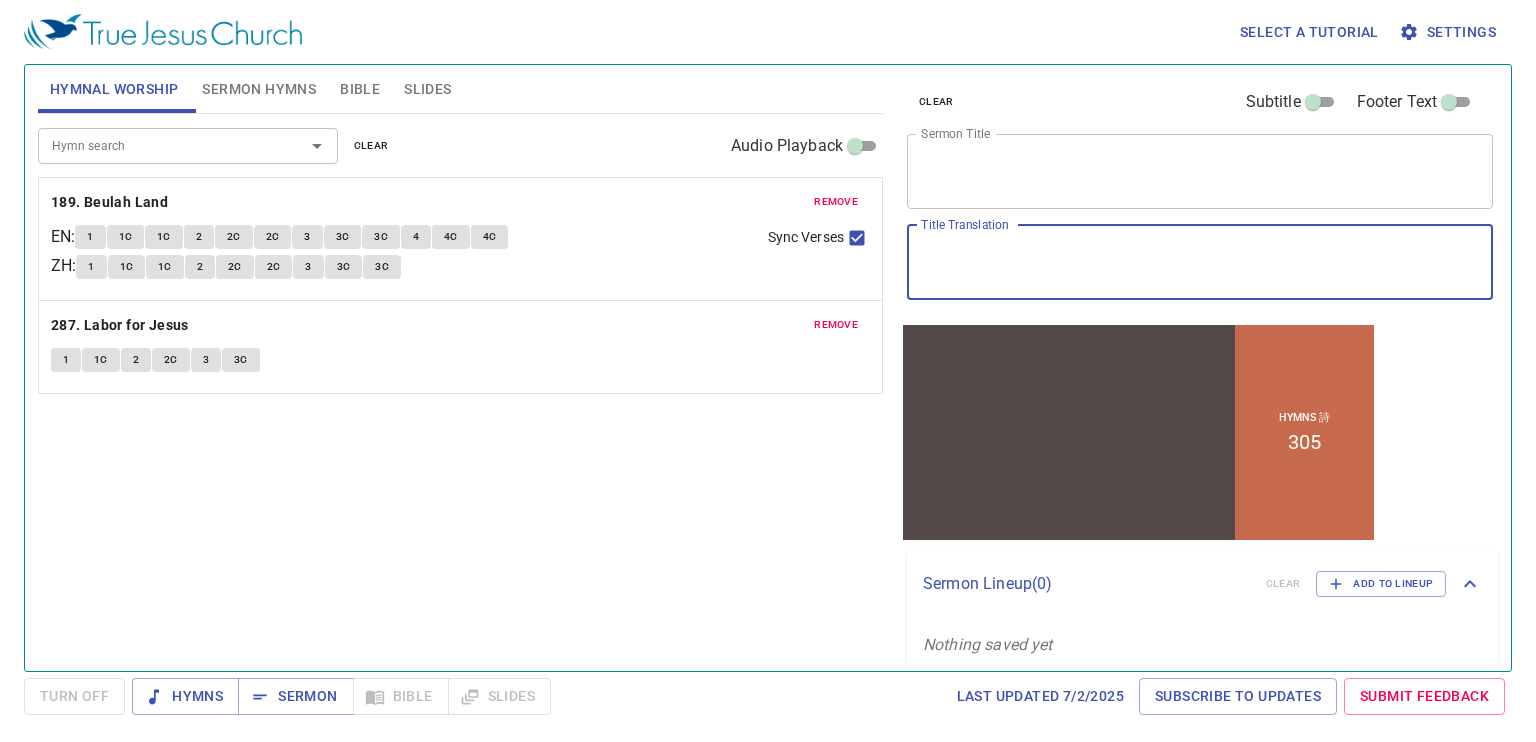 type 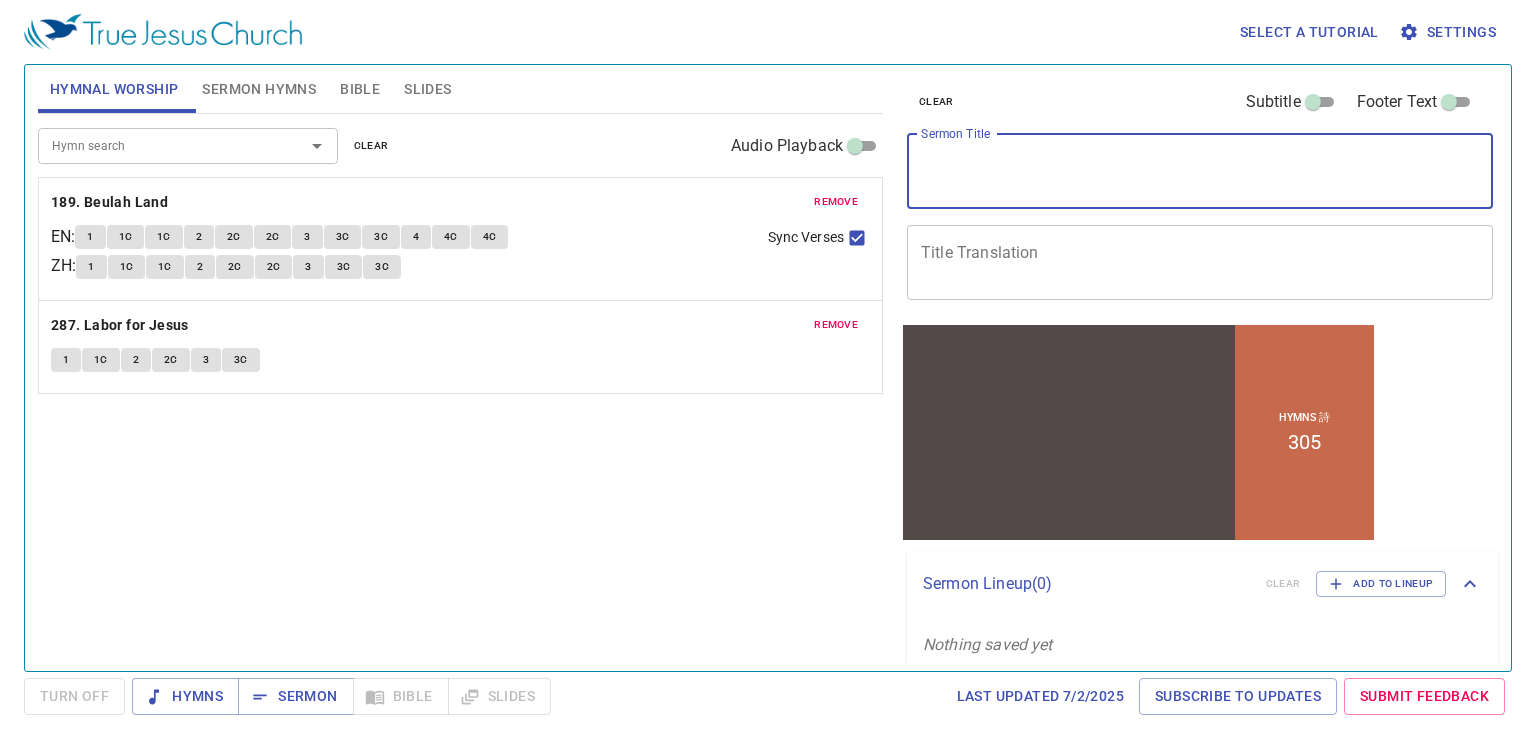 click on "Sermon Title" at bounding box center [1200, 171] 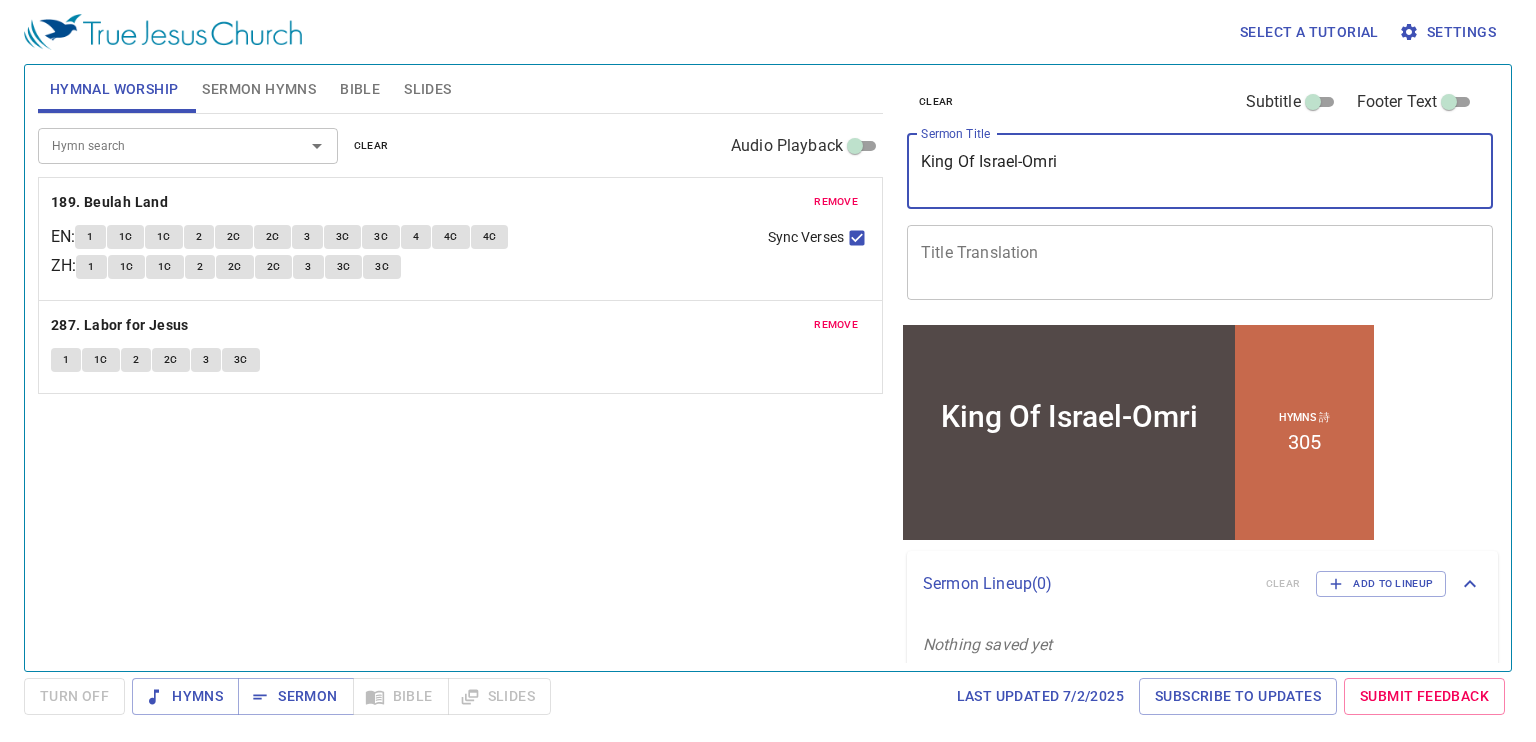 type on "King Of Israel-Omri" 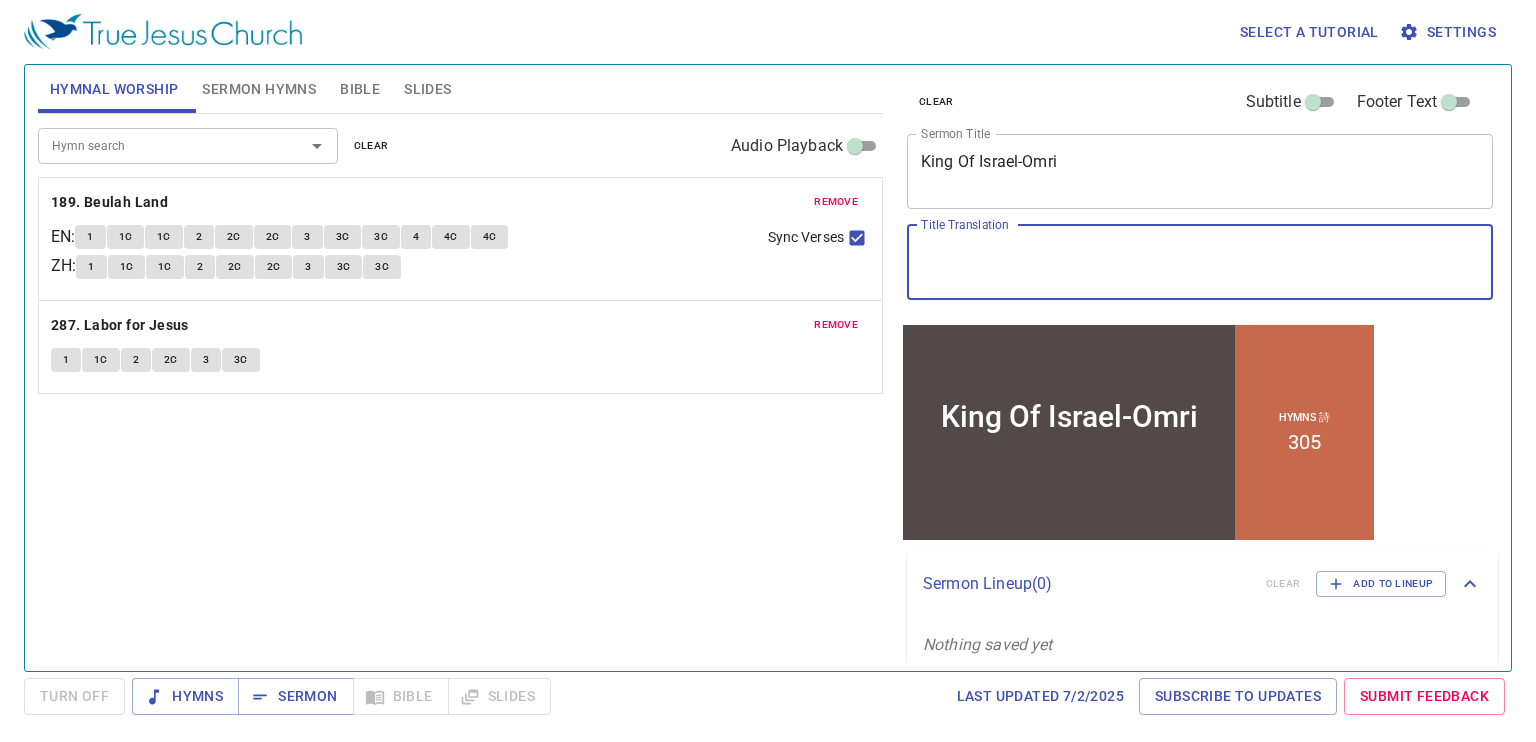 click on "Title Translation" at bounding box center (1200, 262) 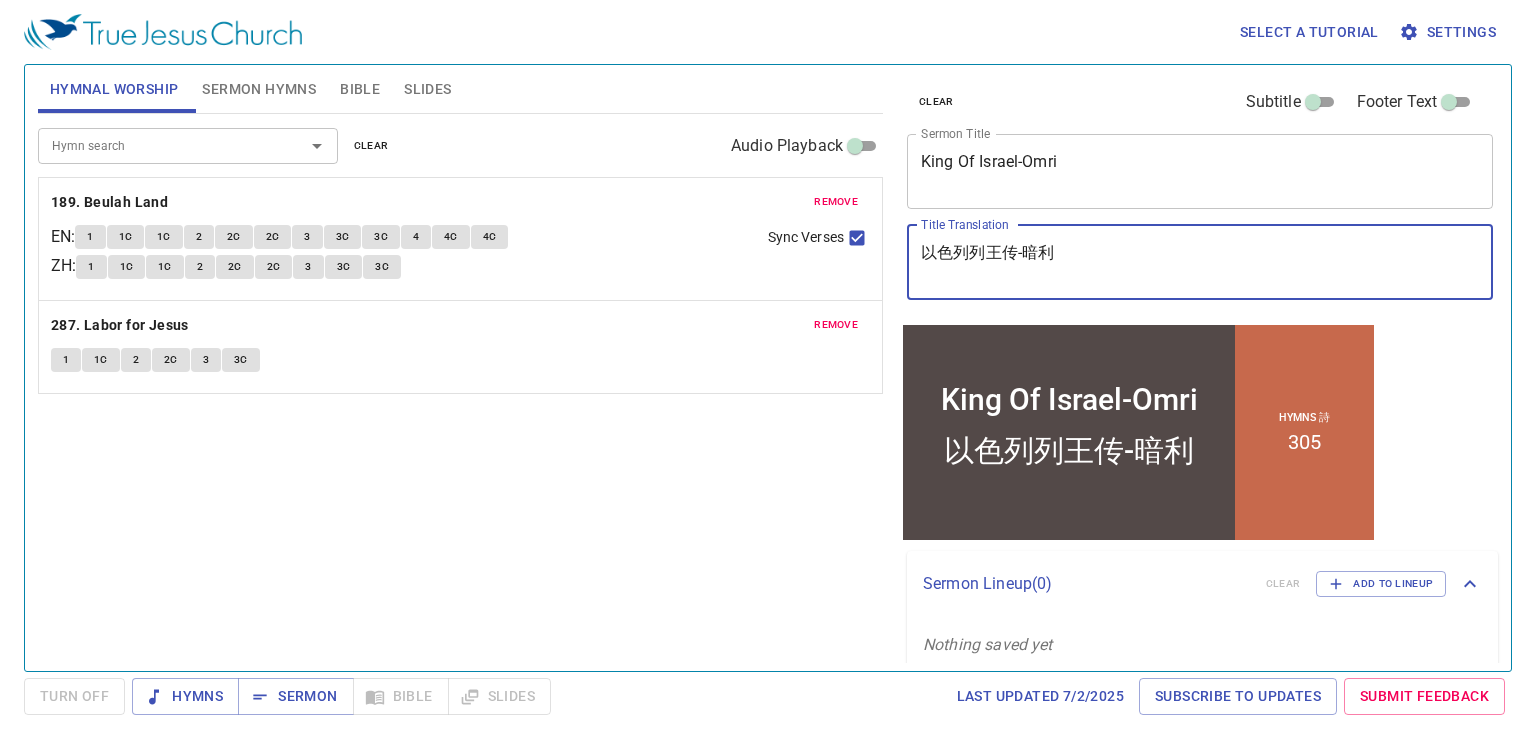 type on "以色列列王传-暗利" 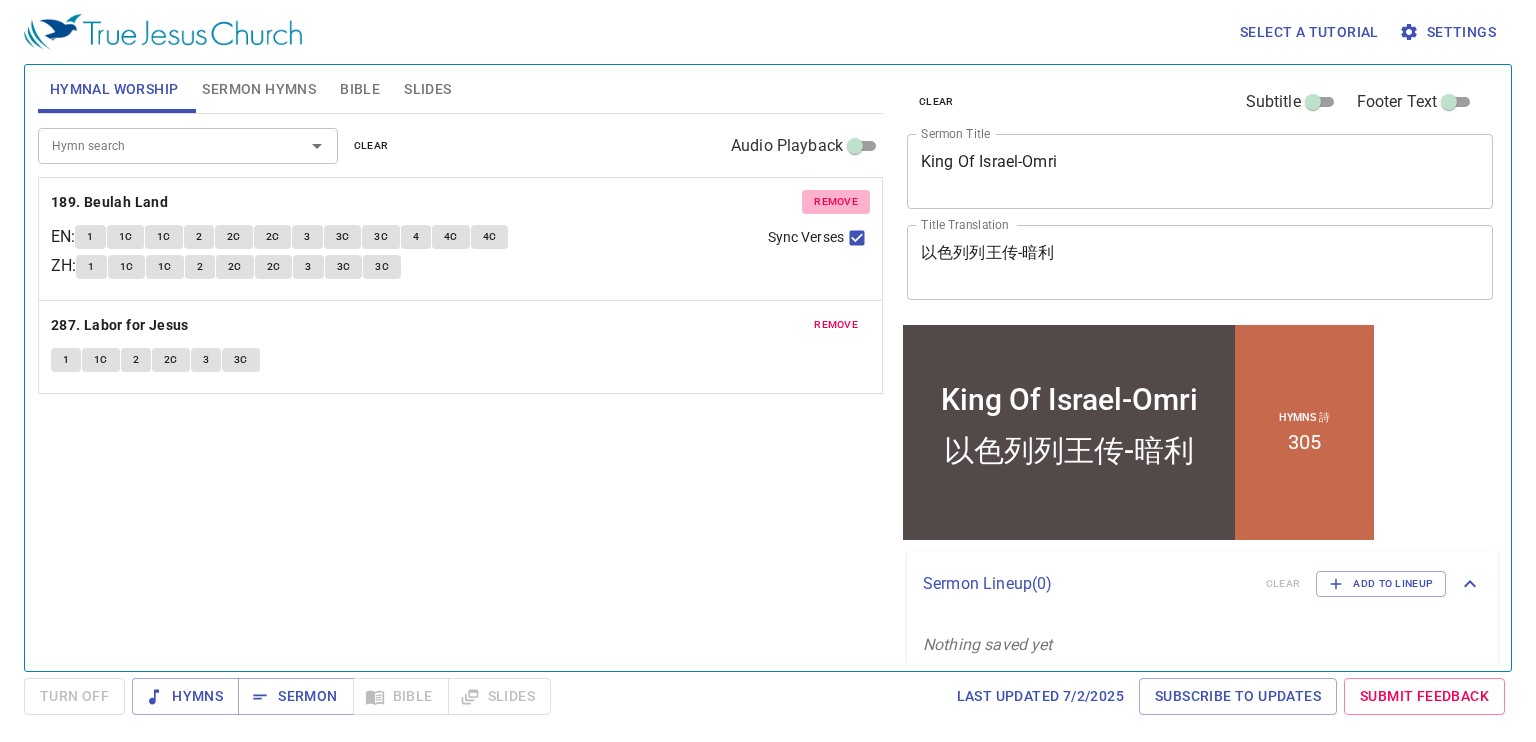 click on "remove" at bounding box center (836, 202) 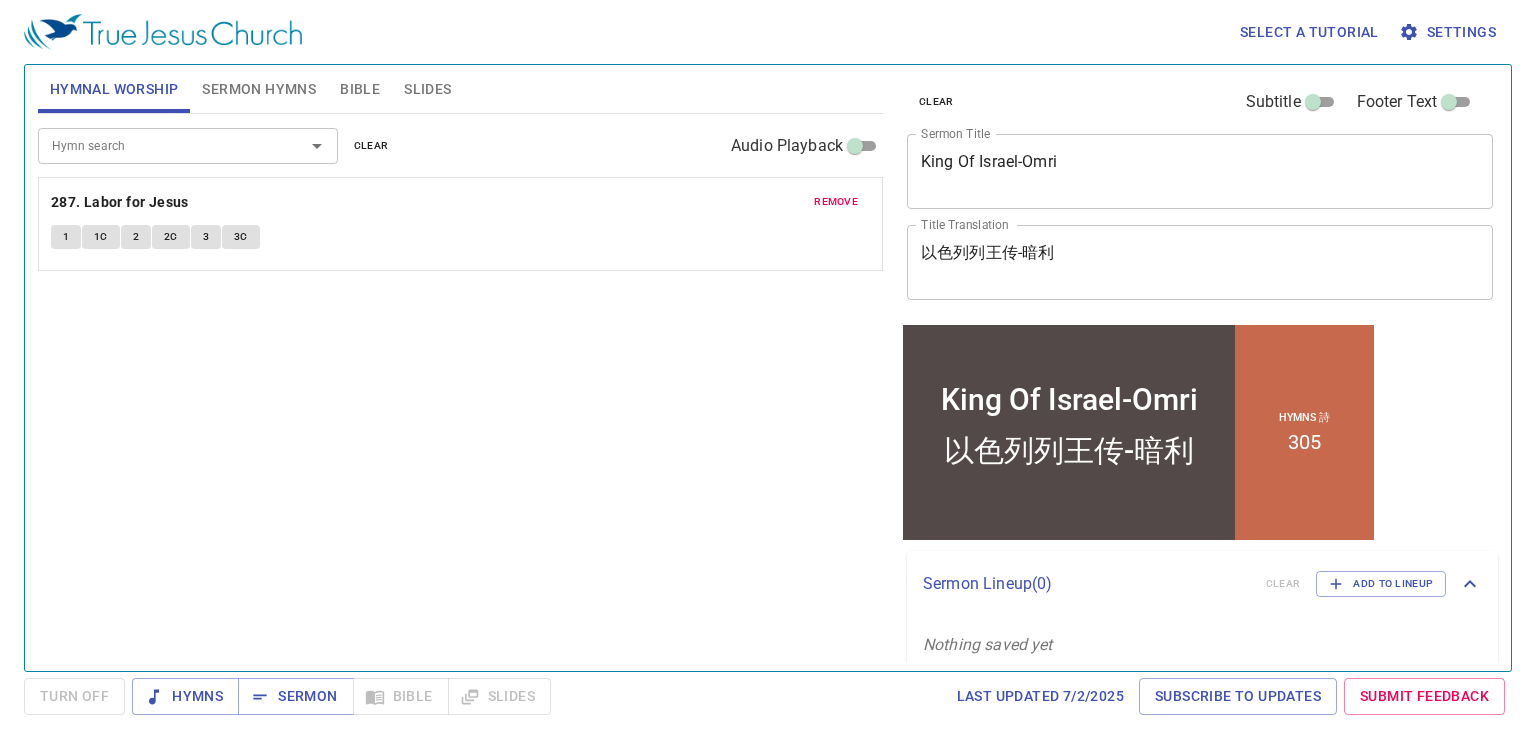 click on "remove" at bounding box center (836, 202) 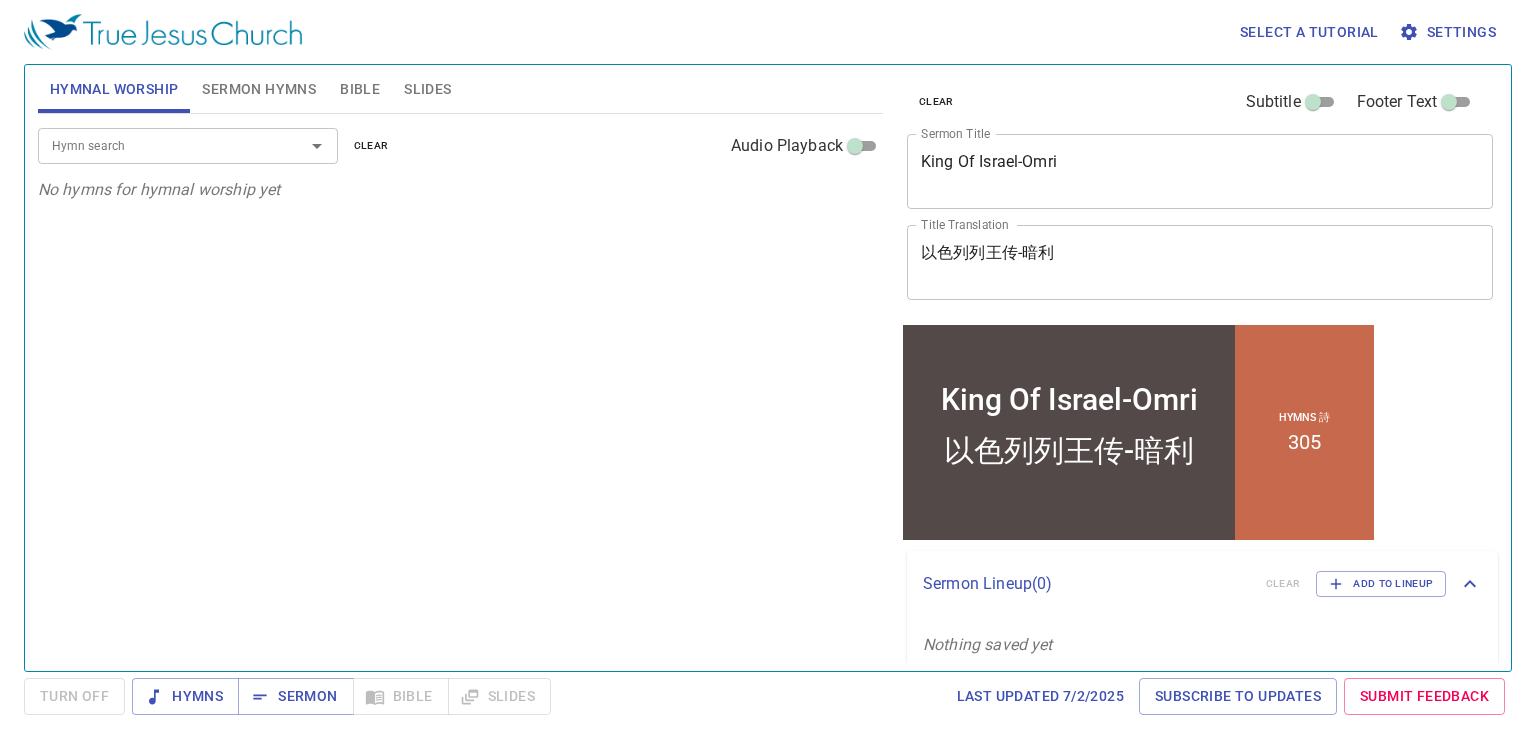 click on "Sermon Hymns" at bounding box center (259, 89) 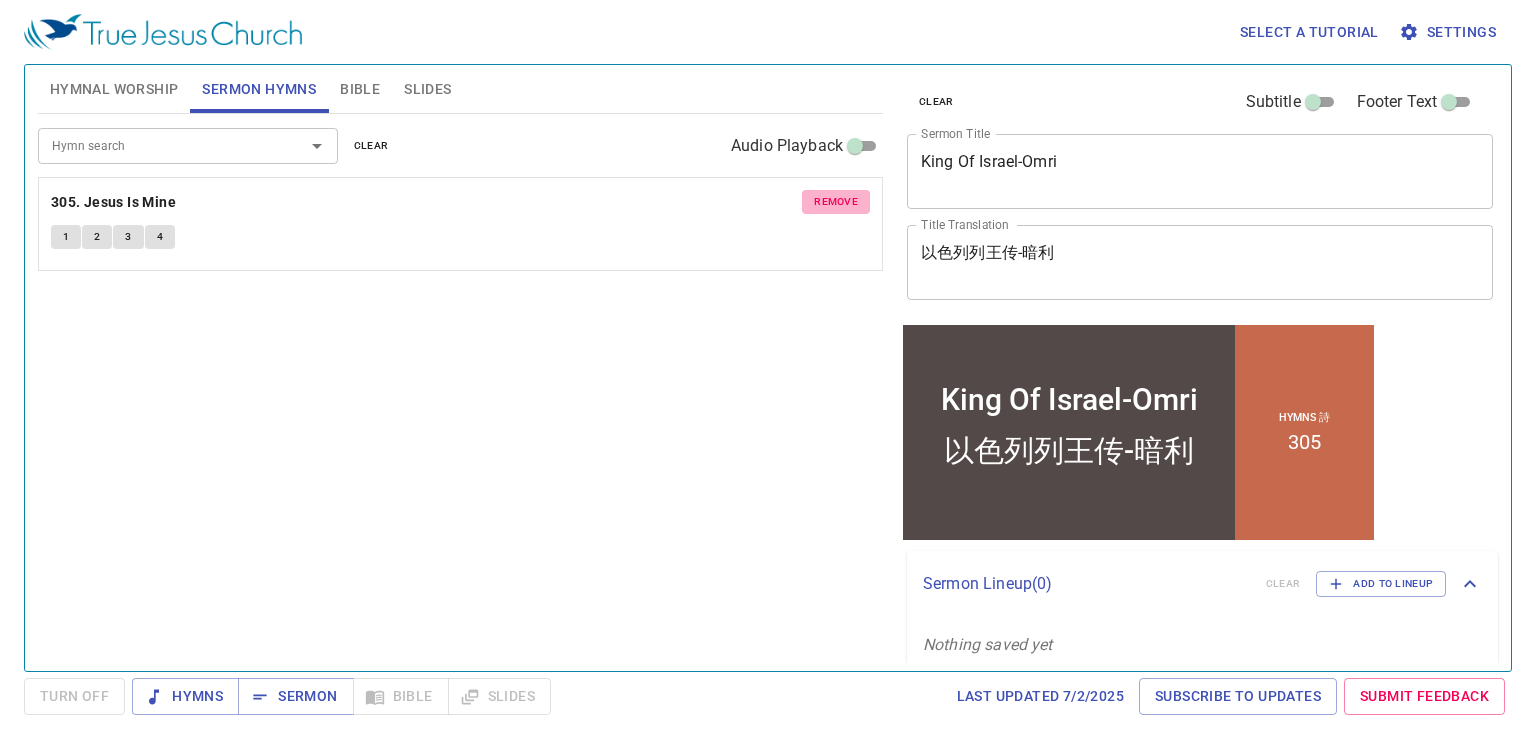 click on "remove" at bounding box center (836, 202) 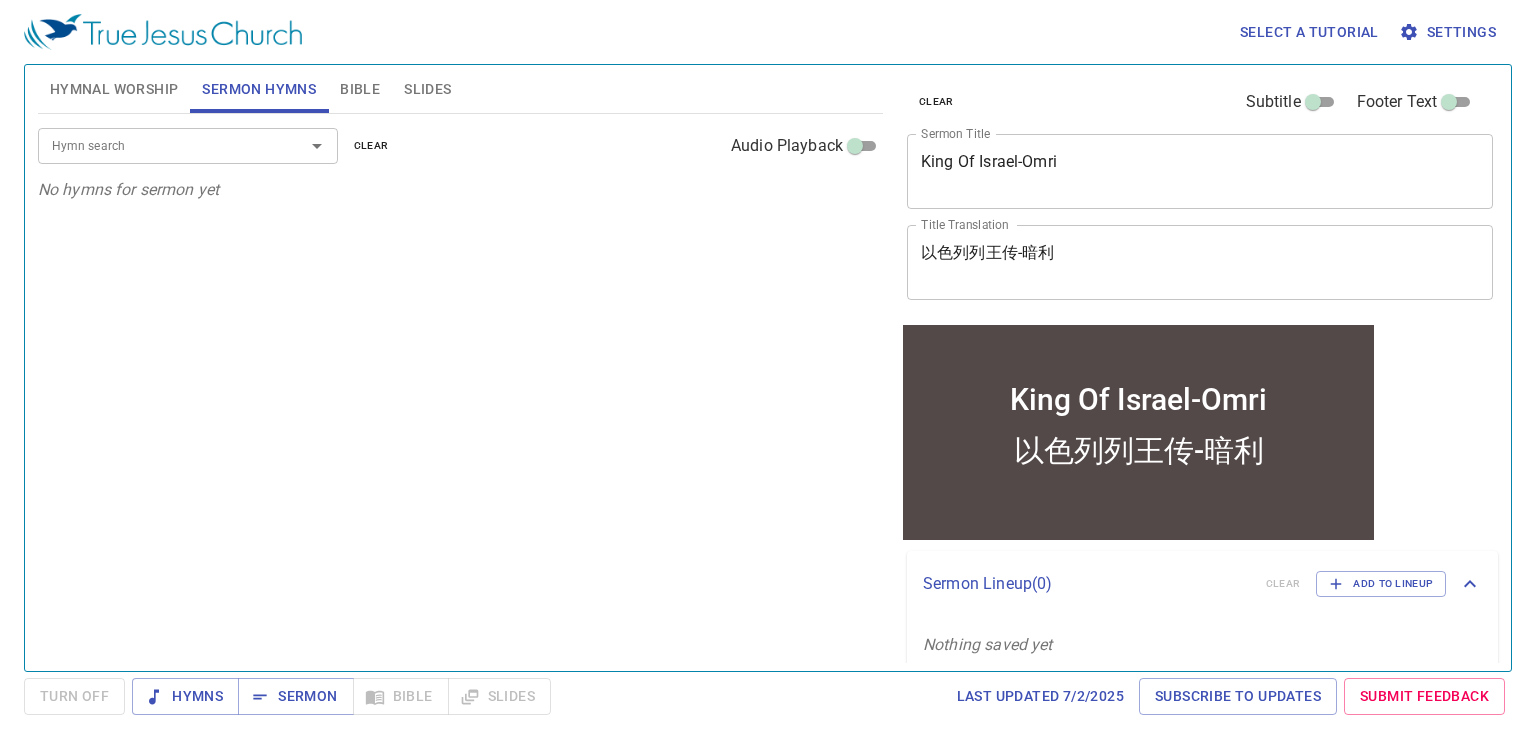 click on "Hymn search" at bounding box center (158, 145) 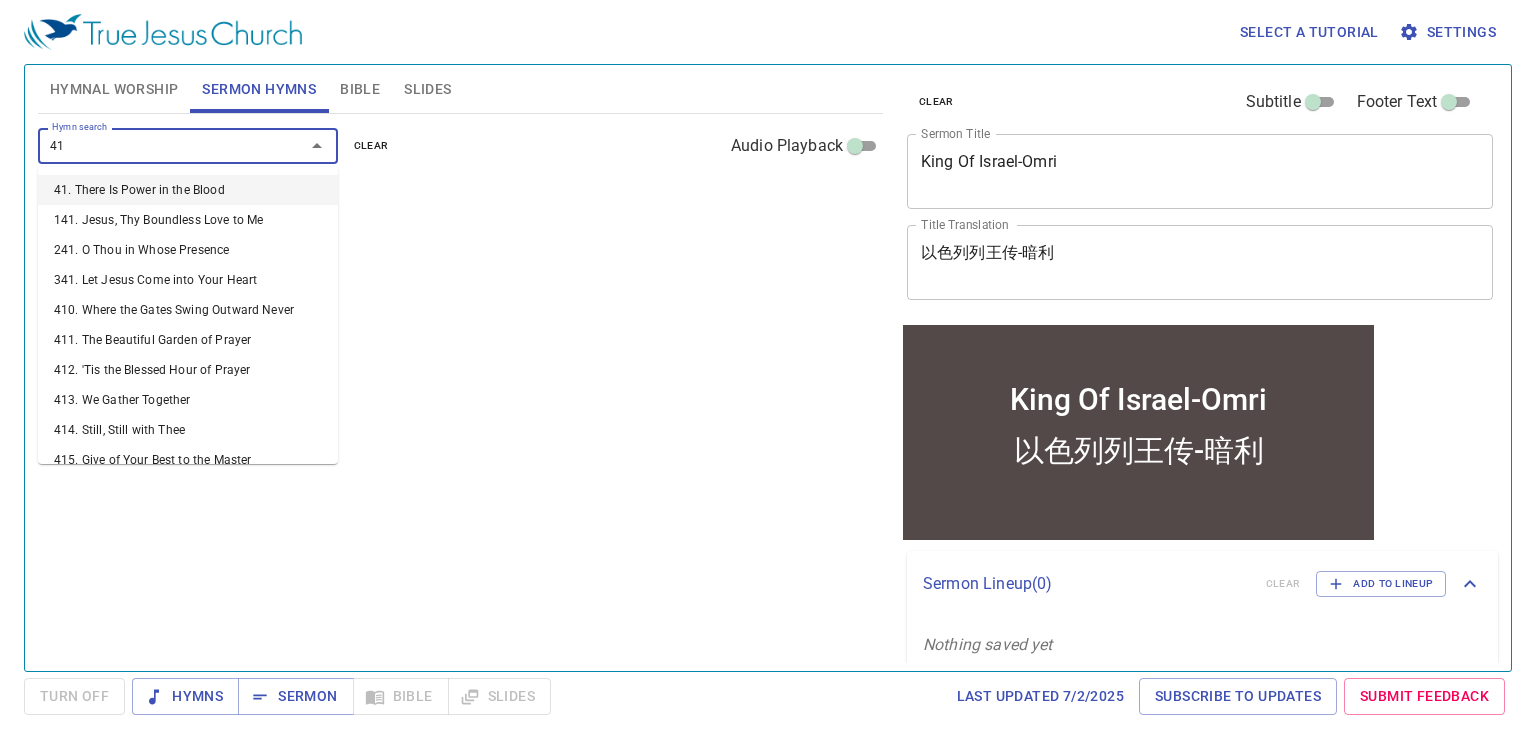type on "416" 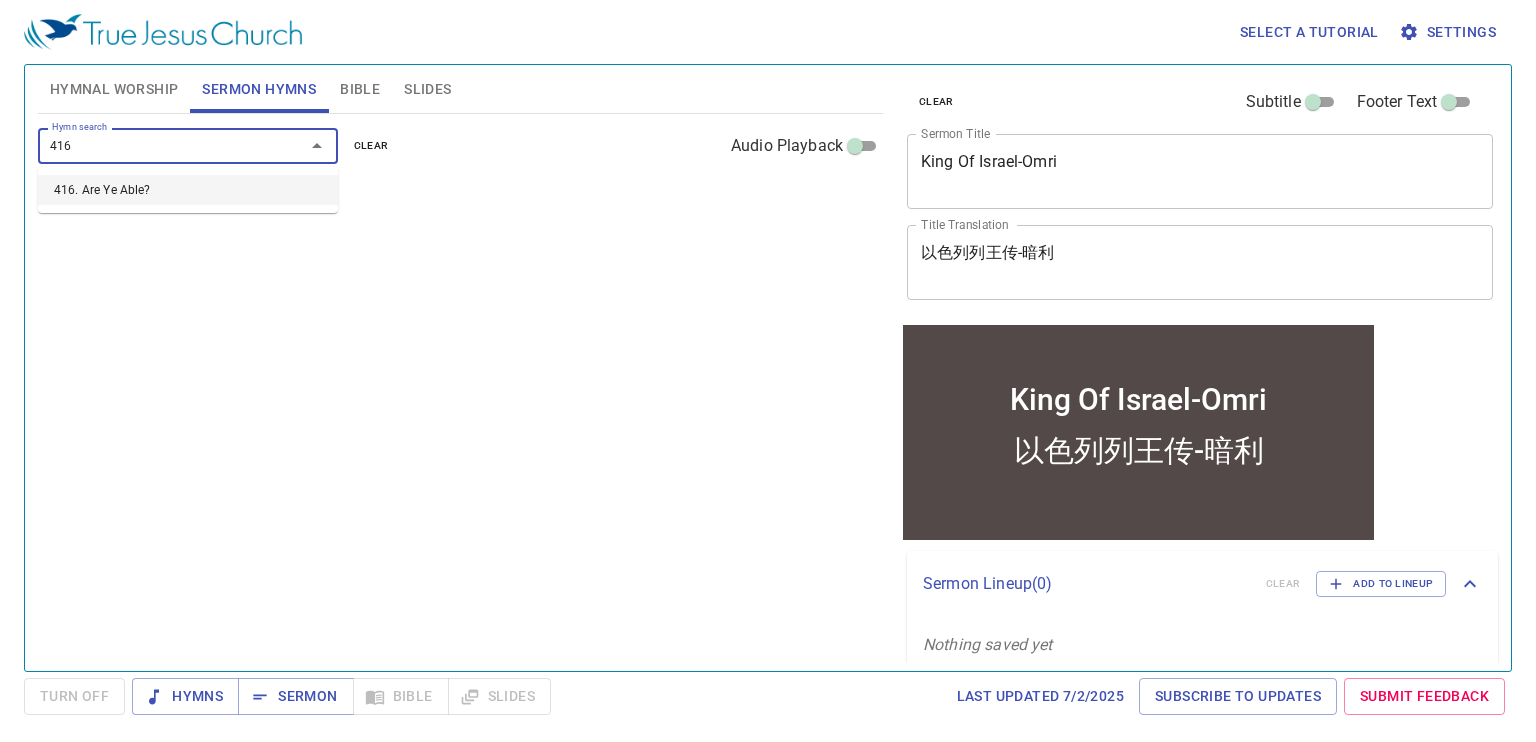 click on "416. Are Ye Able?" at bounding box center [188, 190] 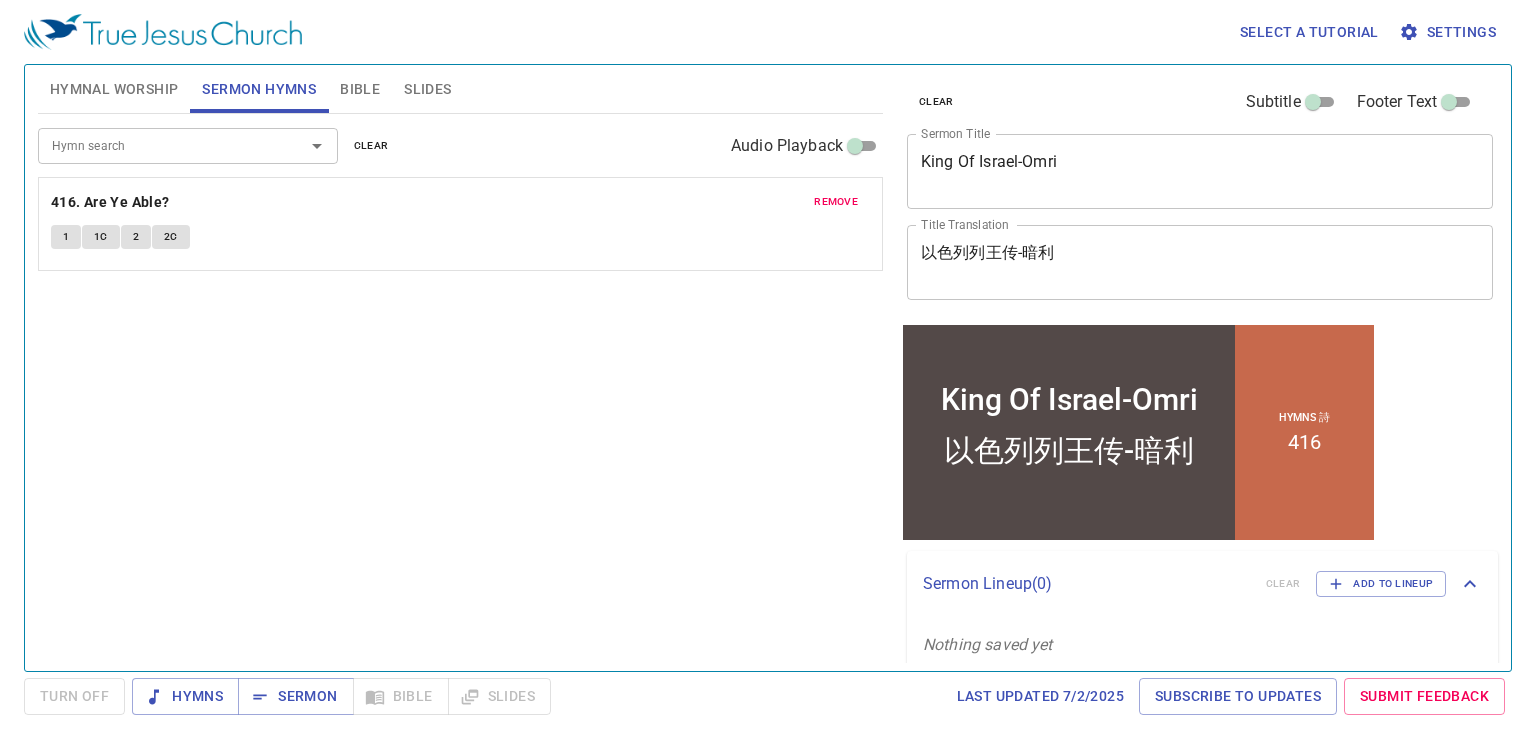 click on "1 1C 2 2C" 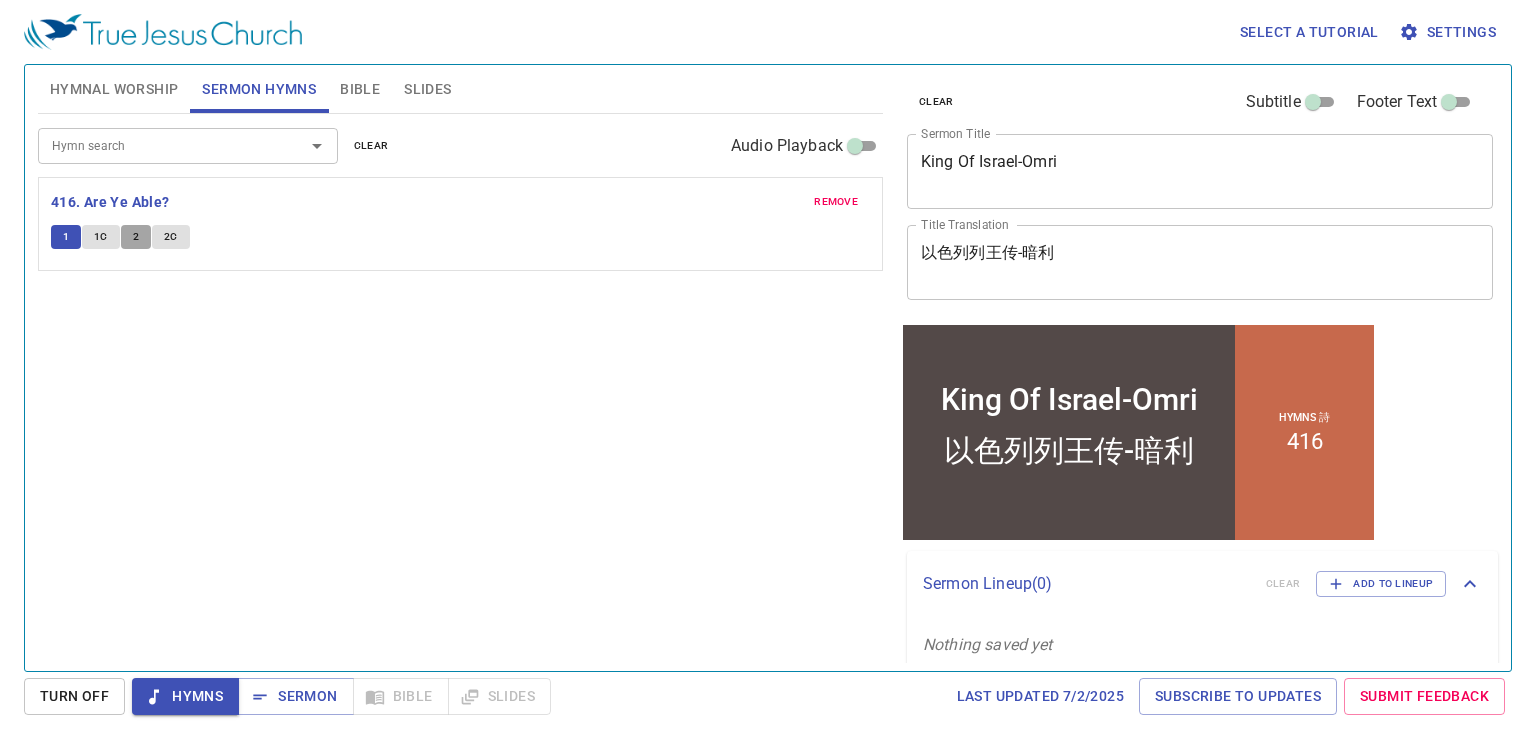 click on "2" at bounding box center [136, 237] 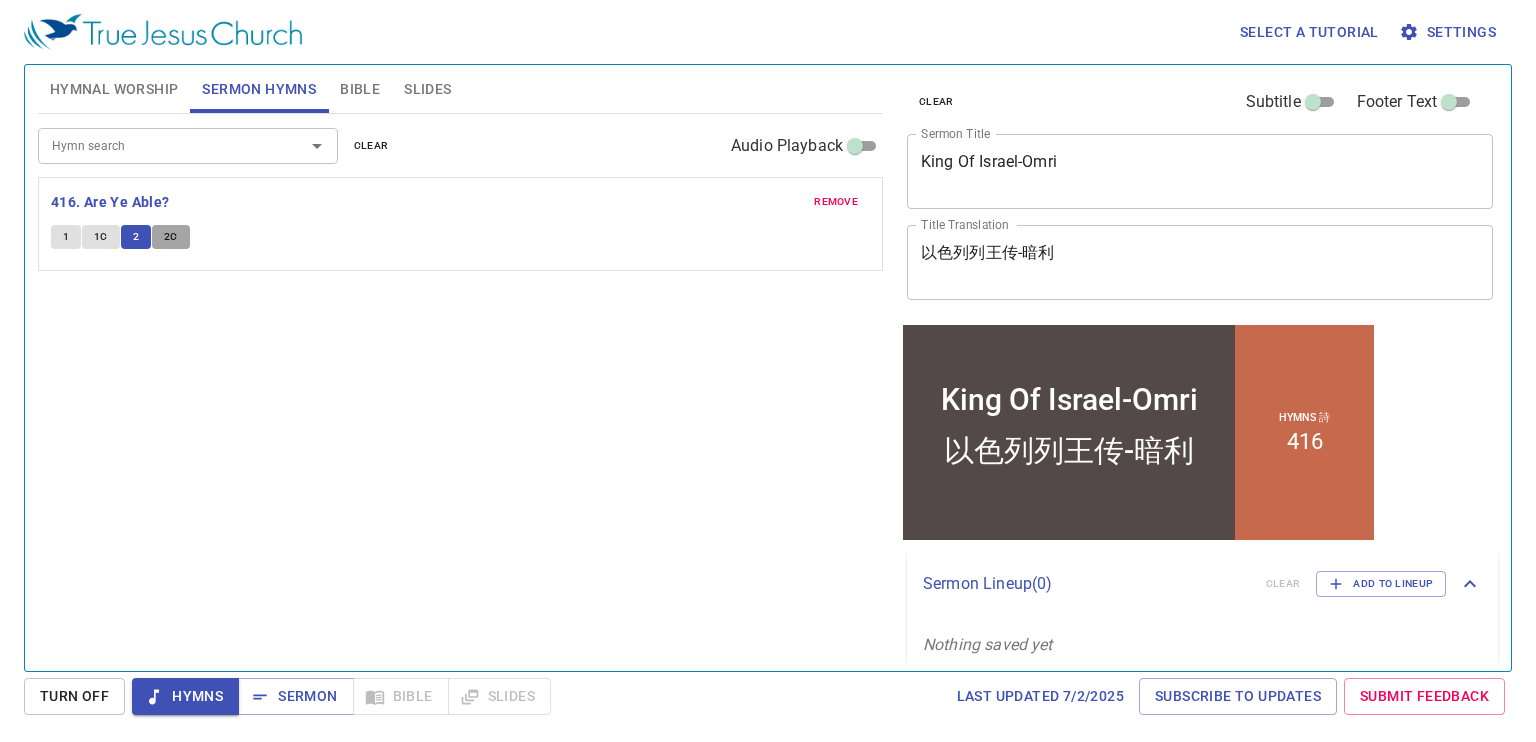 click on "2C" at bounding box center (171, 237) 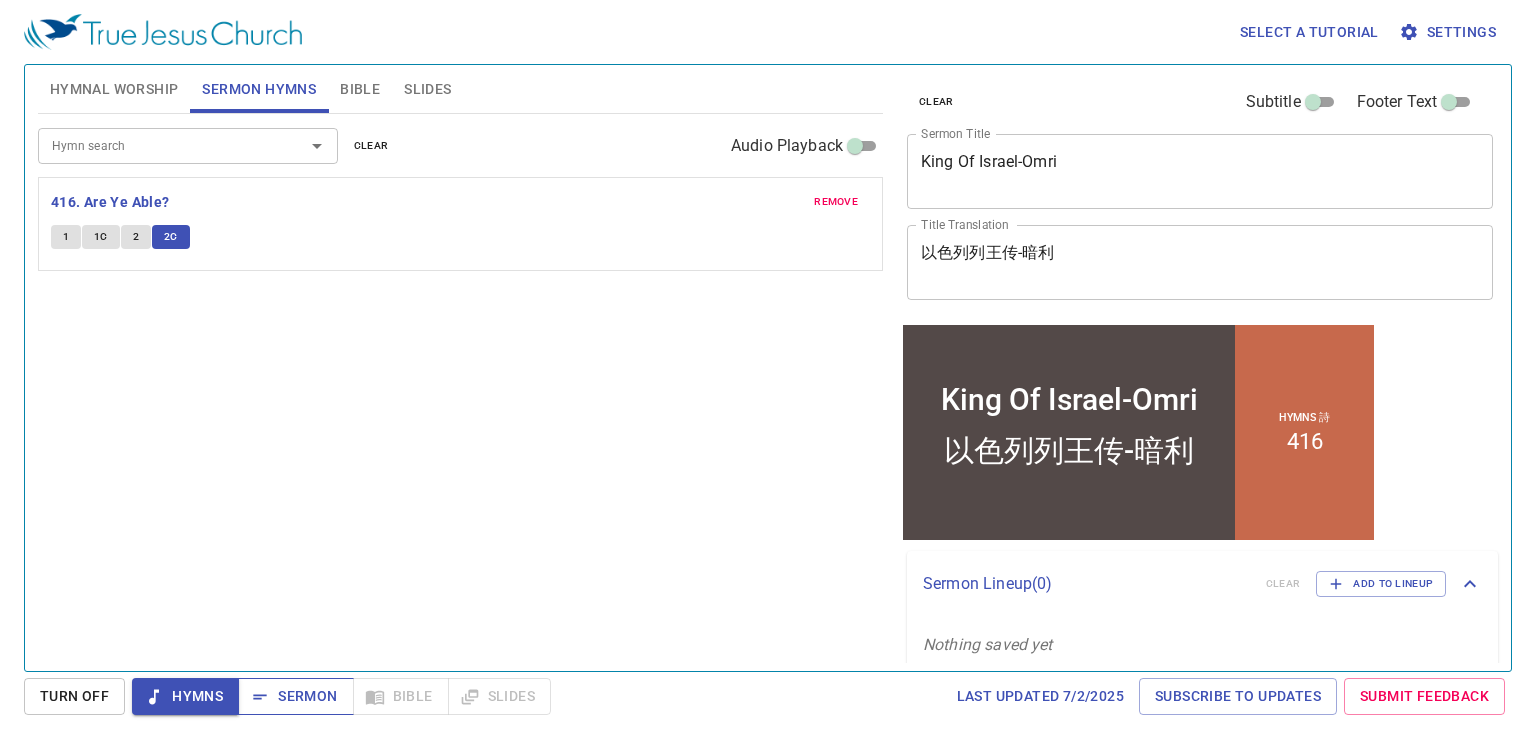 click on "Sermon" at bounding box center [295, 696] 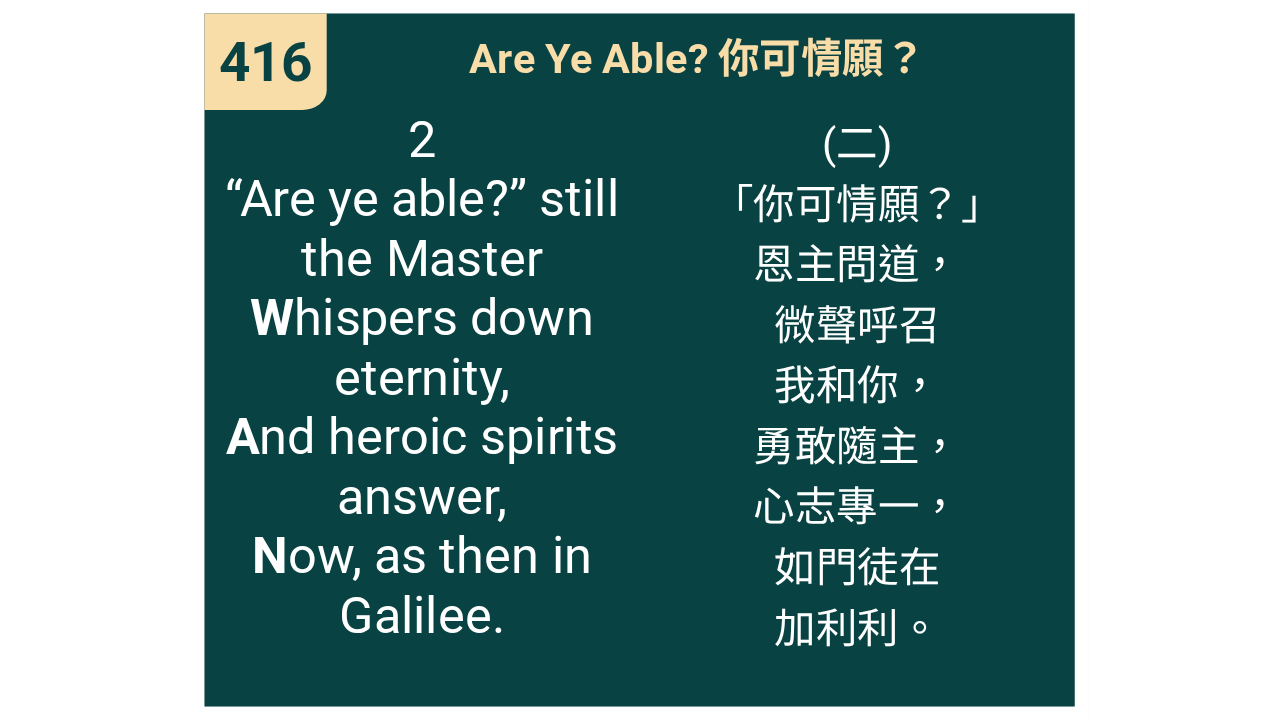 scroll, scrollTop: 0, scrollLeft: 0, axis: both 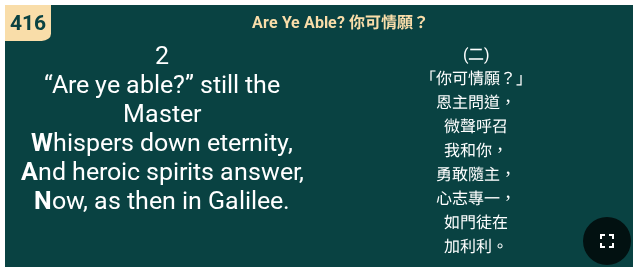 click 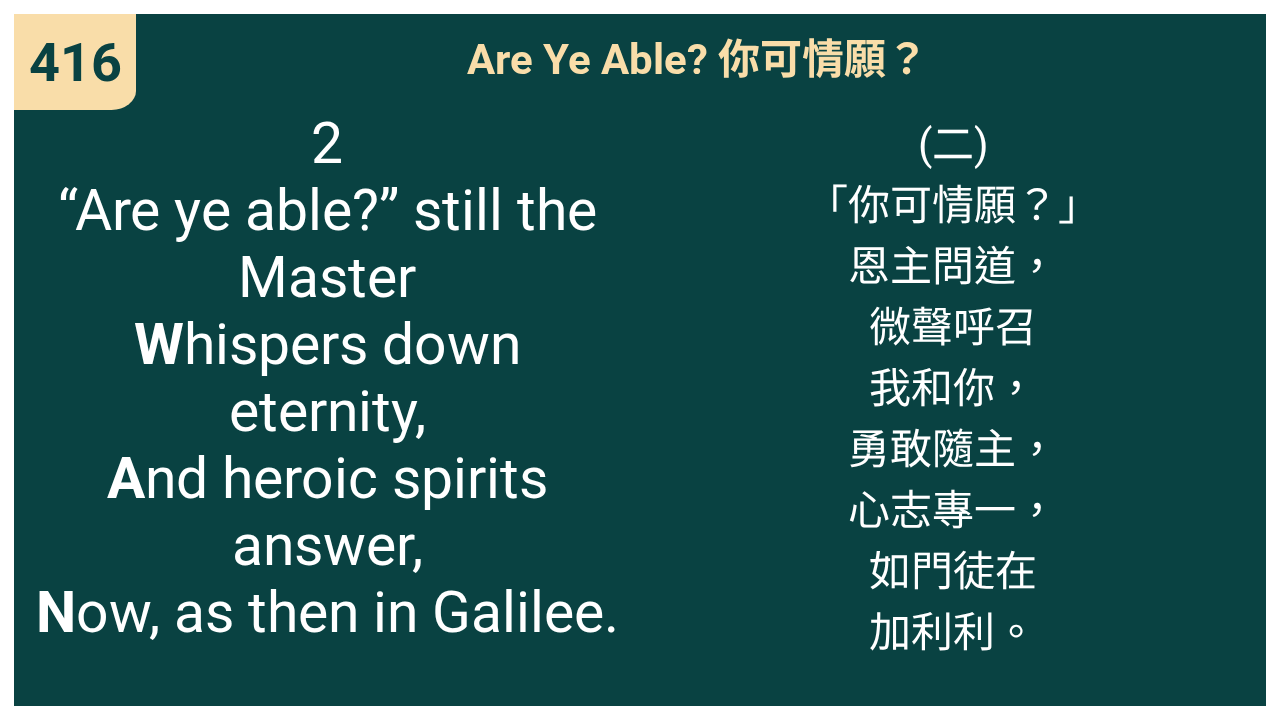type 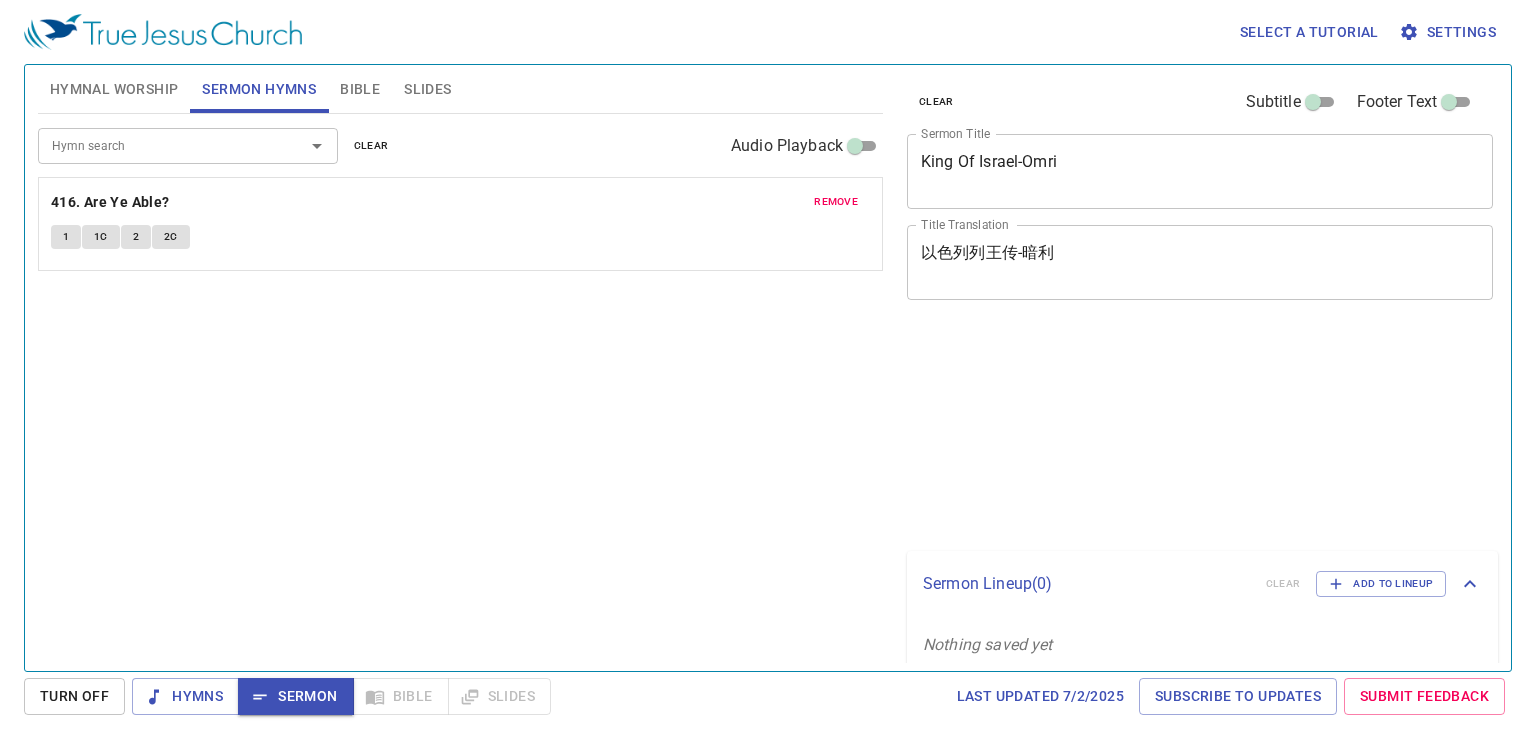 scroll, scrollTop: 0, scrollLeft: 0, axis: both 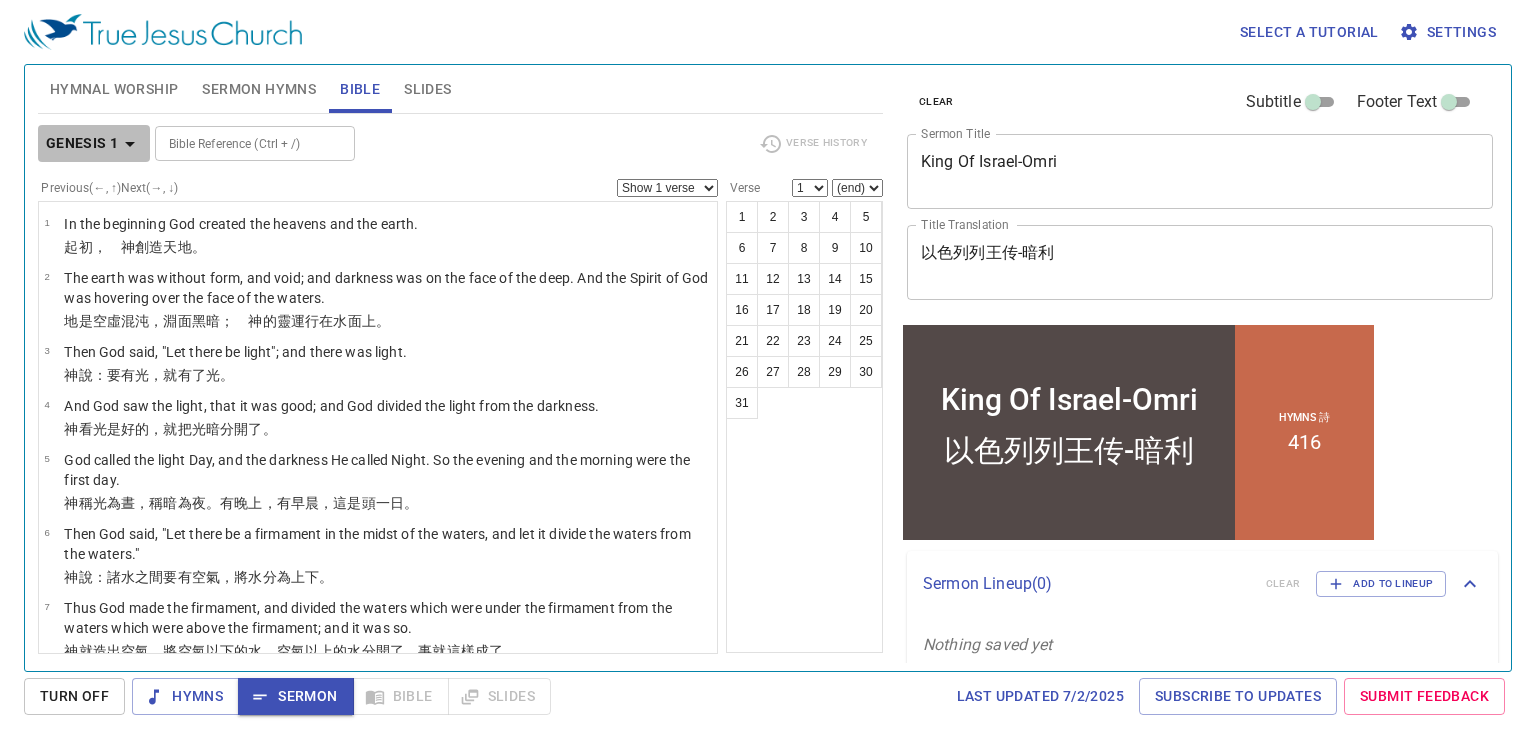 click on "Genesis 1" at bounding box center (82, 143) 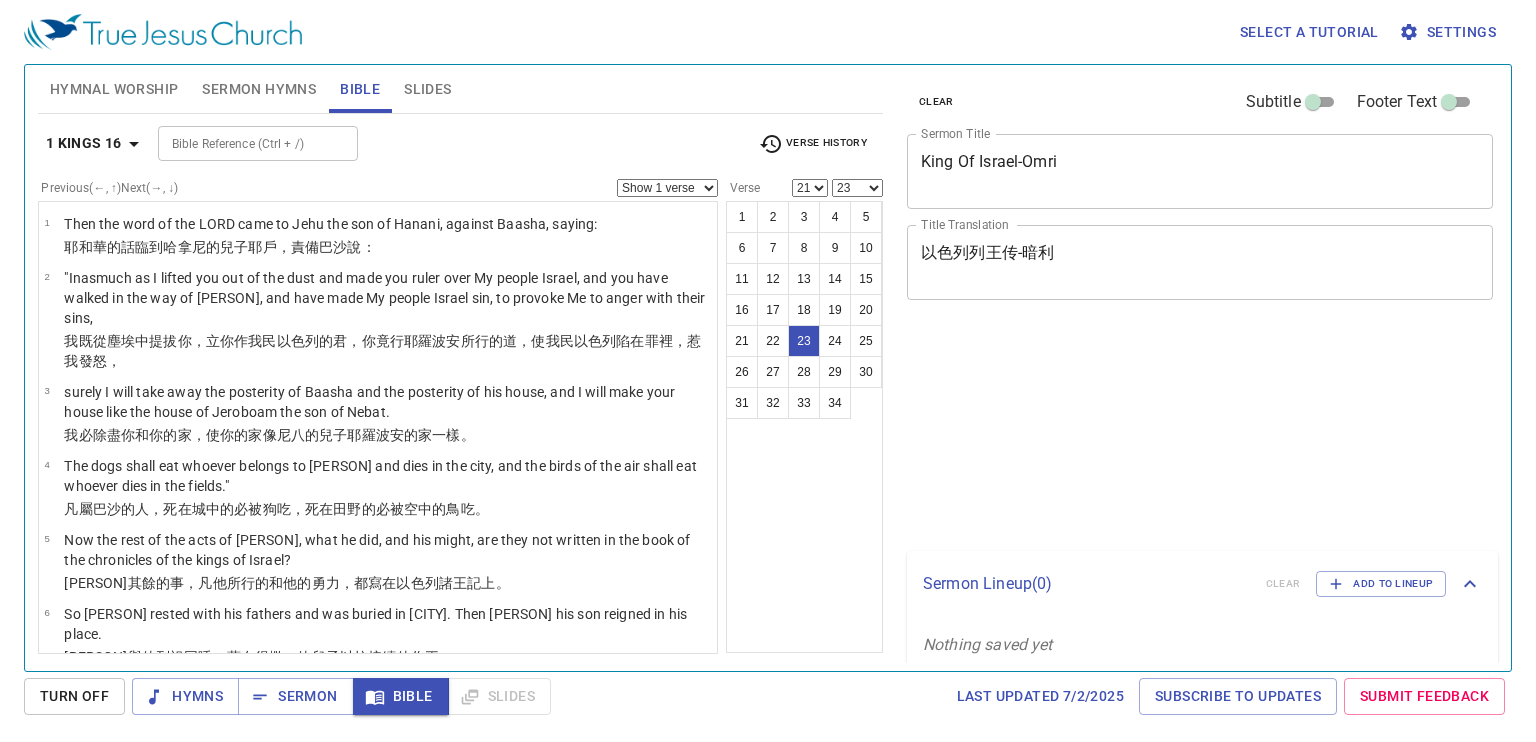 select on "21" 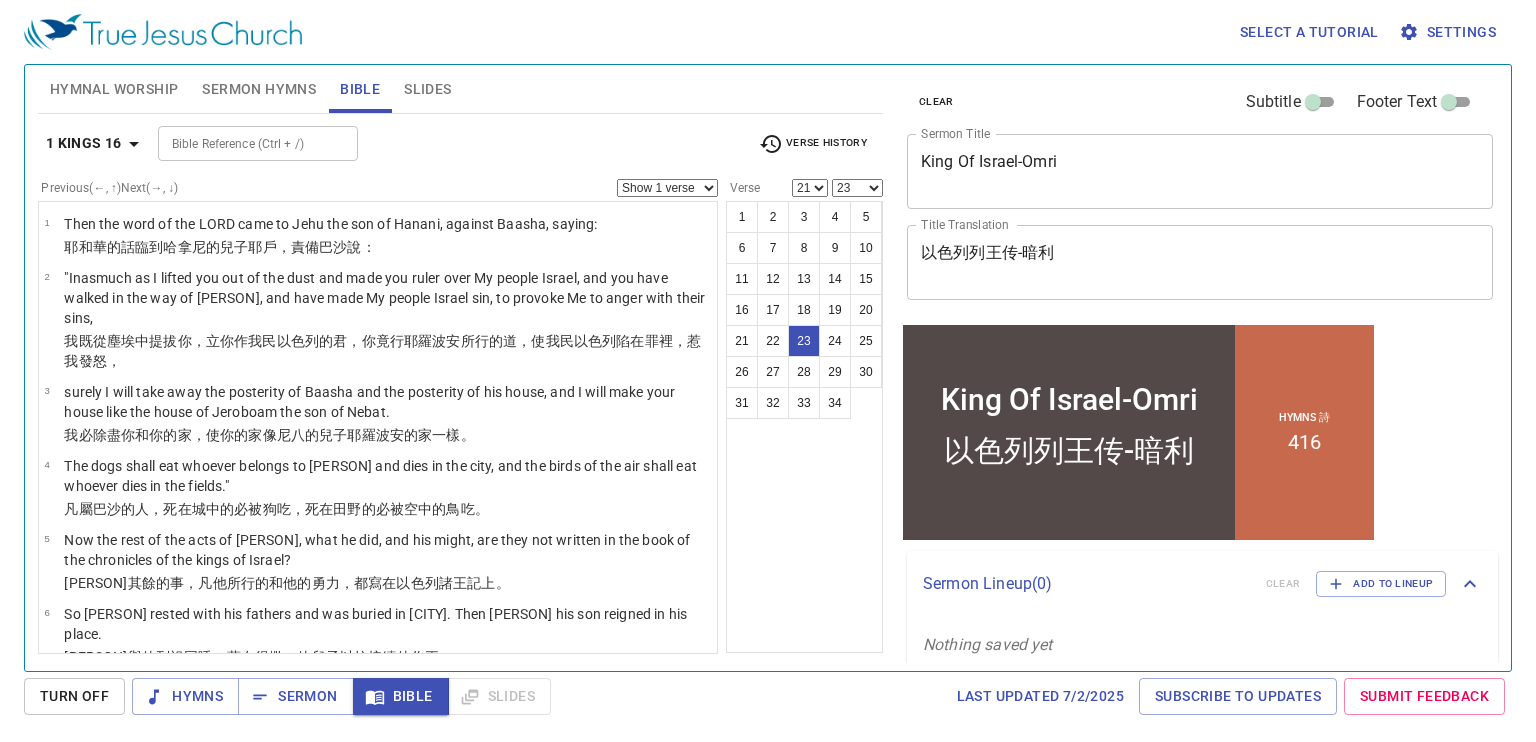 scroll, scrollTop: 1441, scrollLeft: 0, axis: vertical 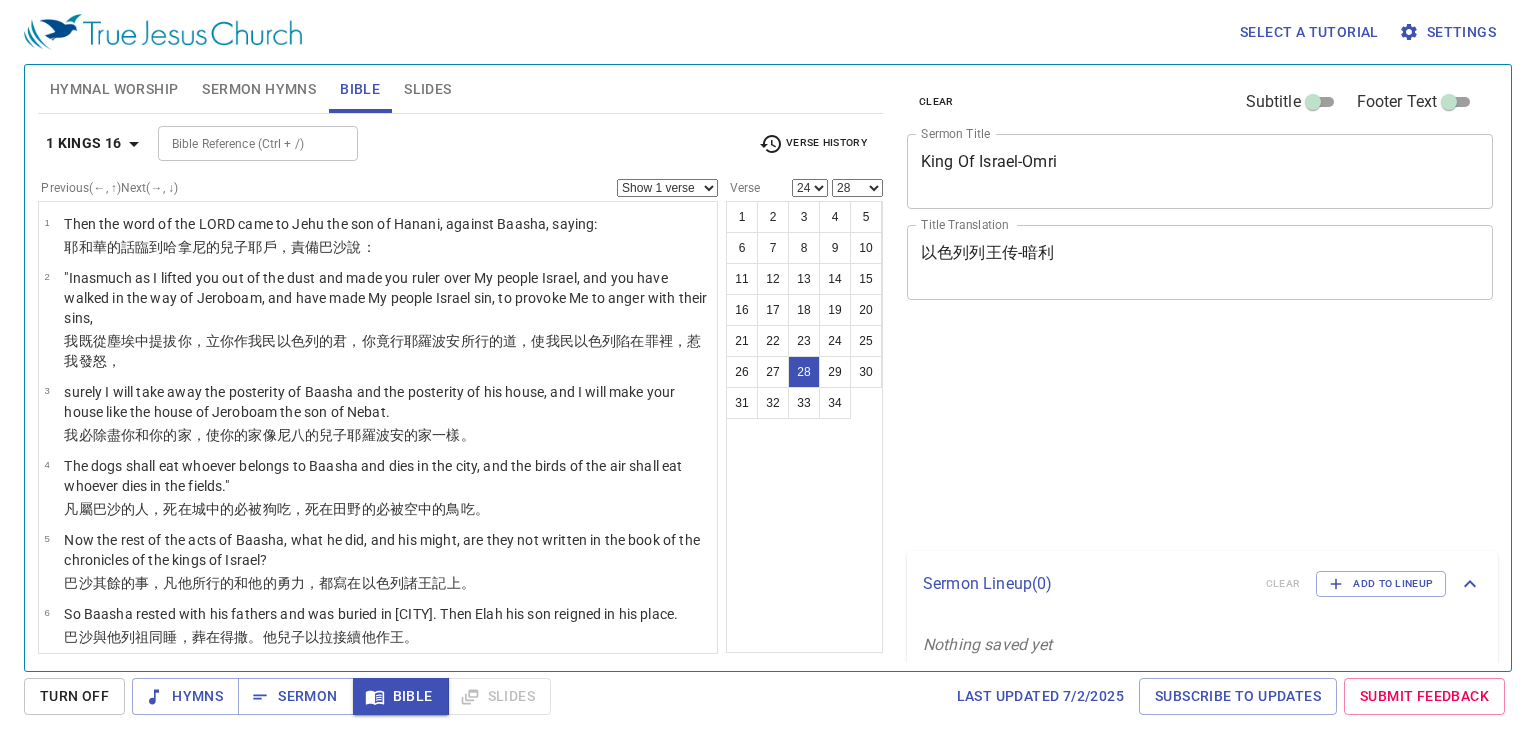 select on "24" 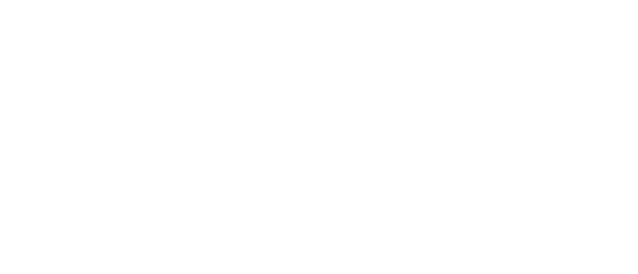 scroll, scrollTop: 0, scrollLeft: 0, axis: both 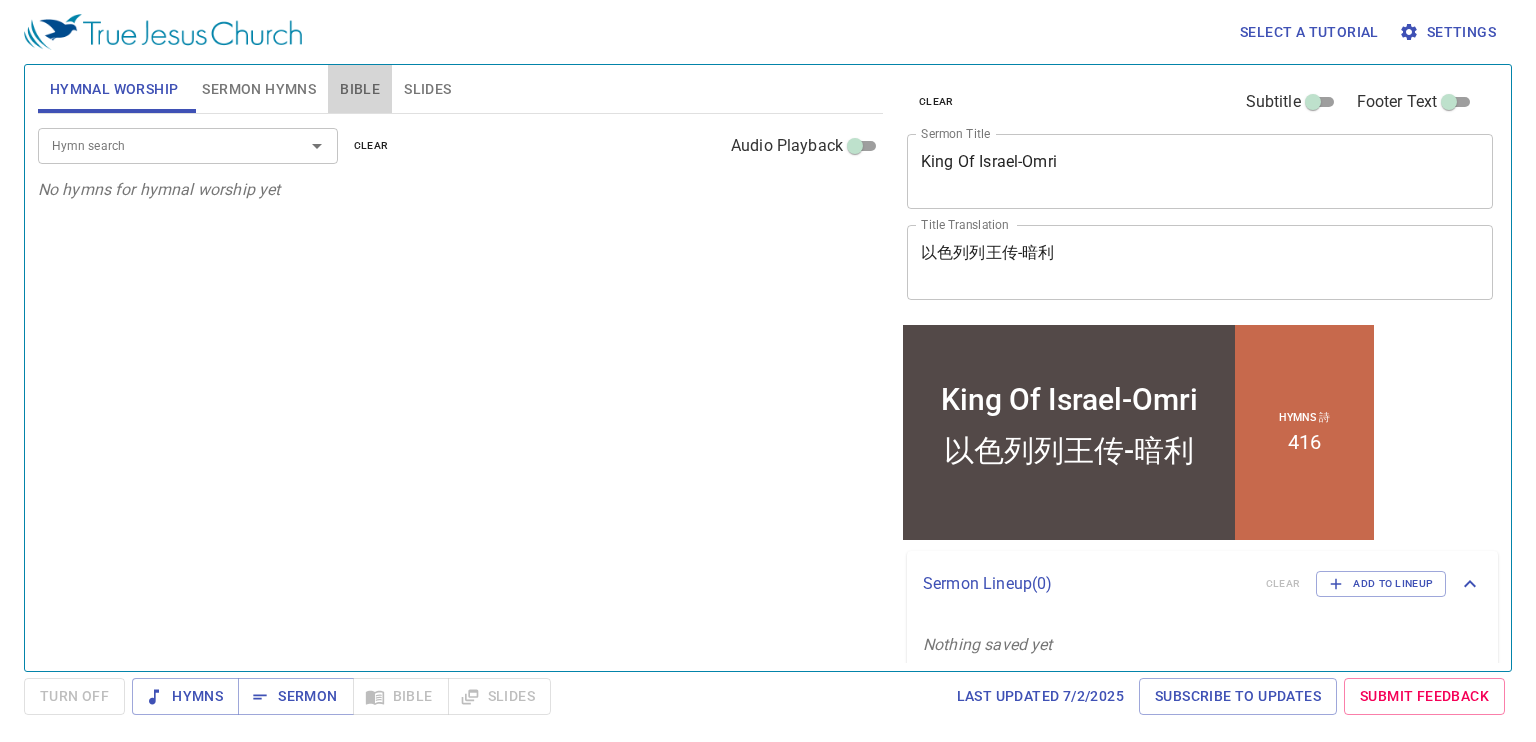 click on "Bible" at bounding box center [360, 89] 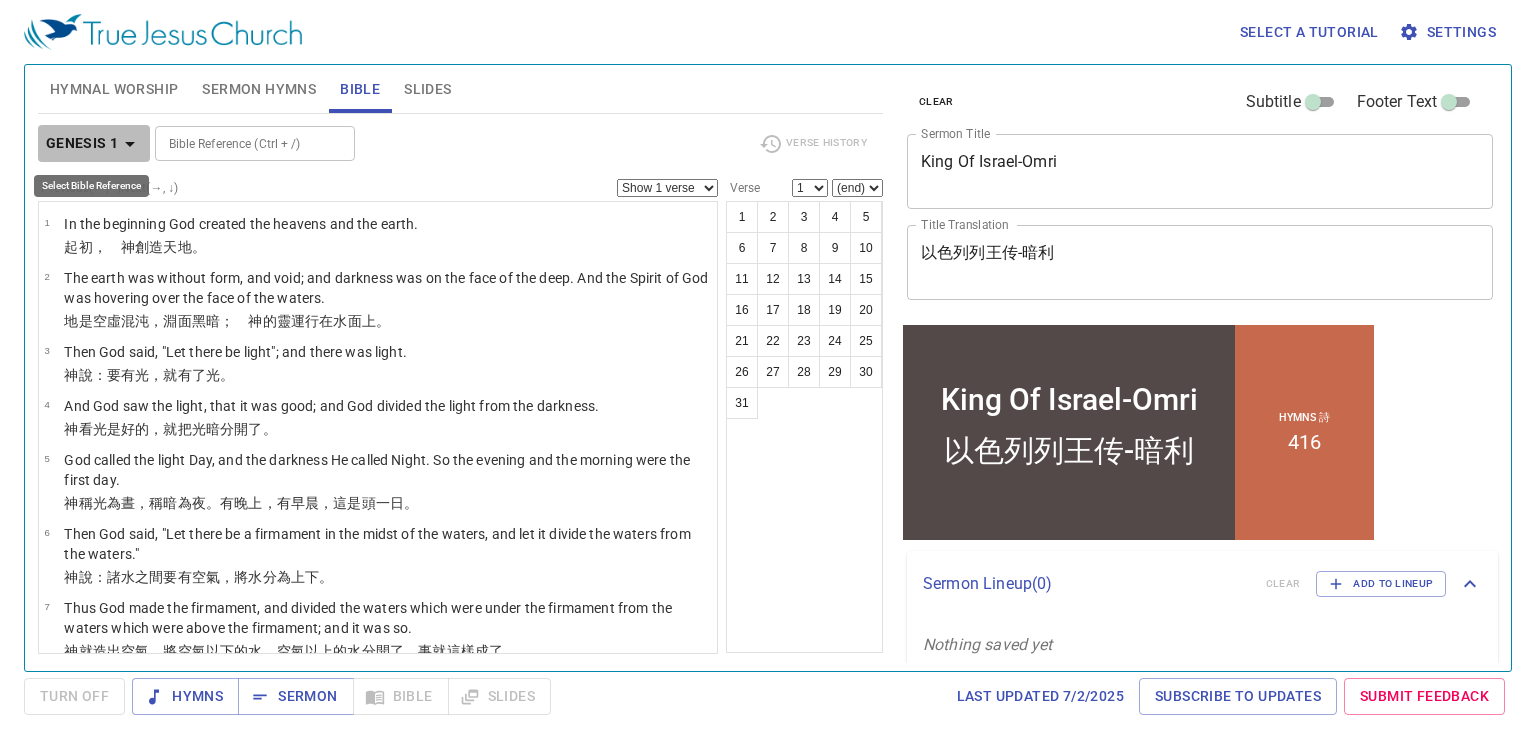 click on "Genesis 1" at bounding box center [82, 143] 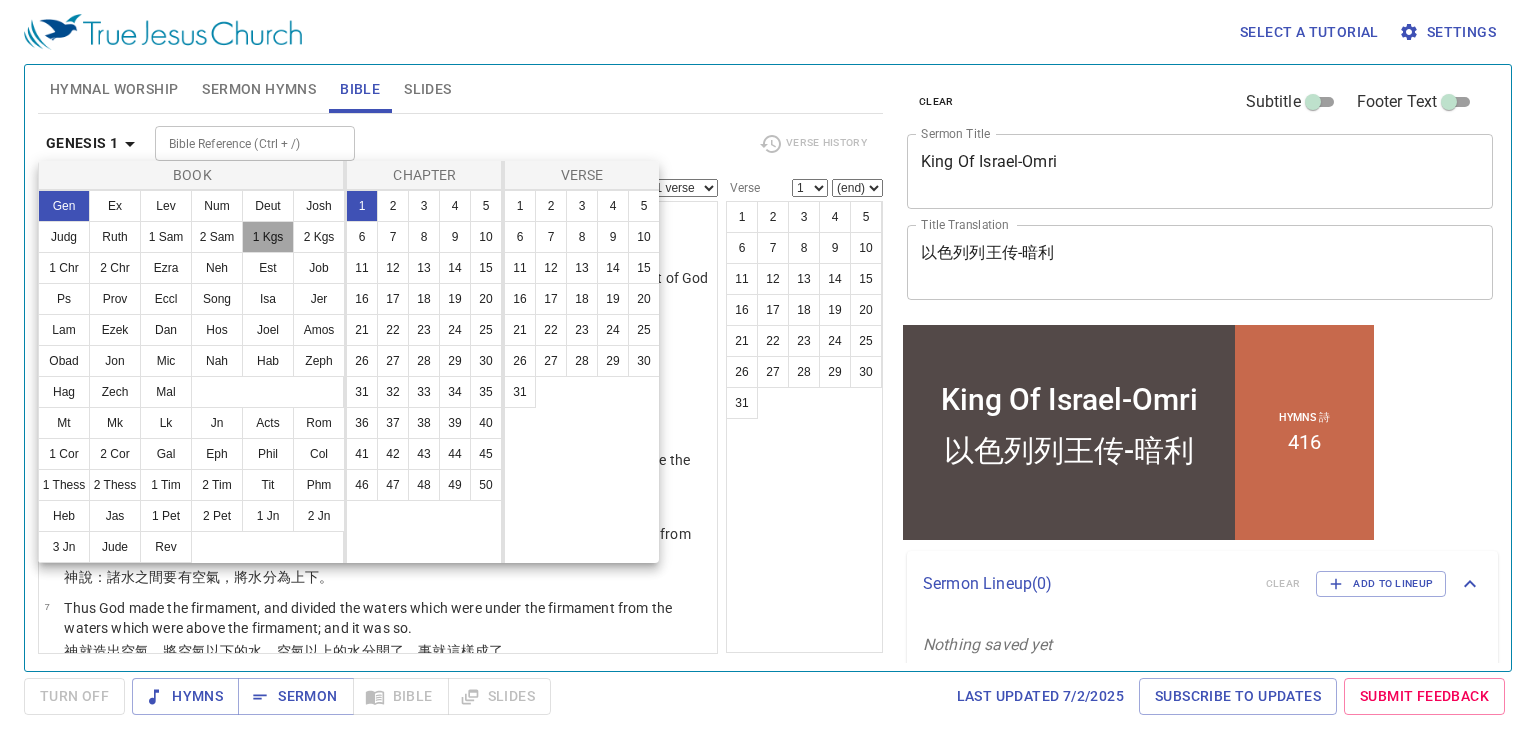 click on "1 Kgs" at bounding box center (268, 237) 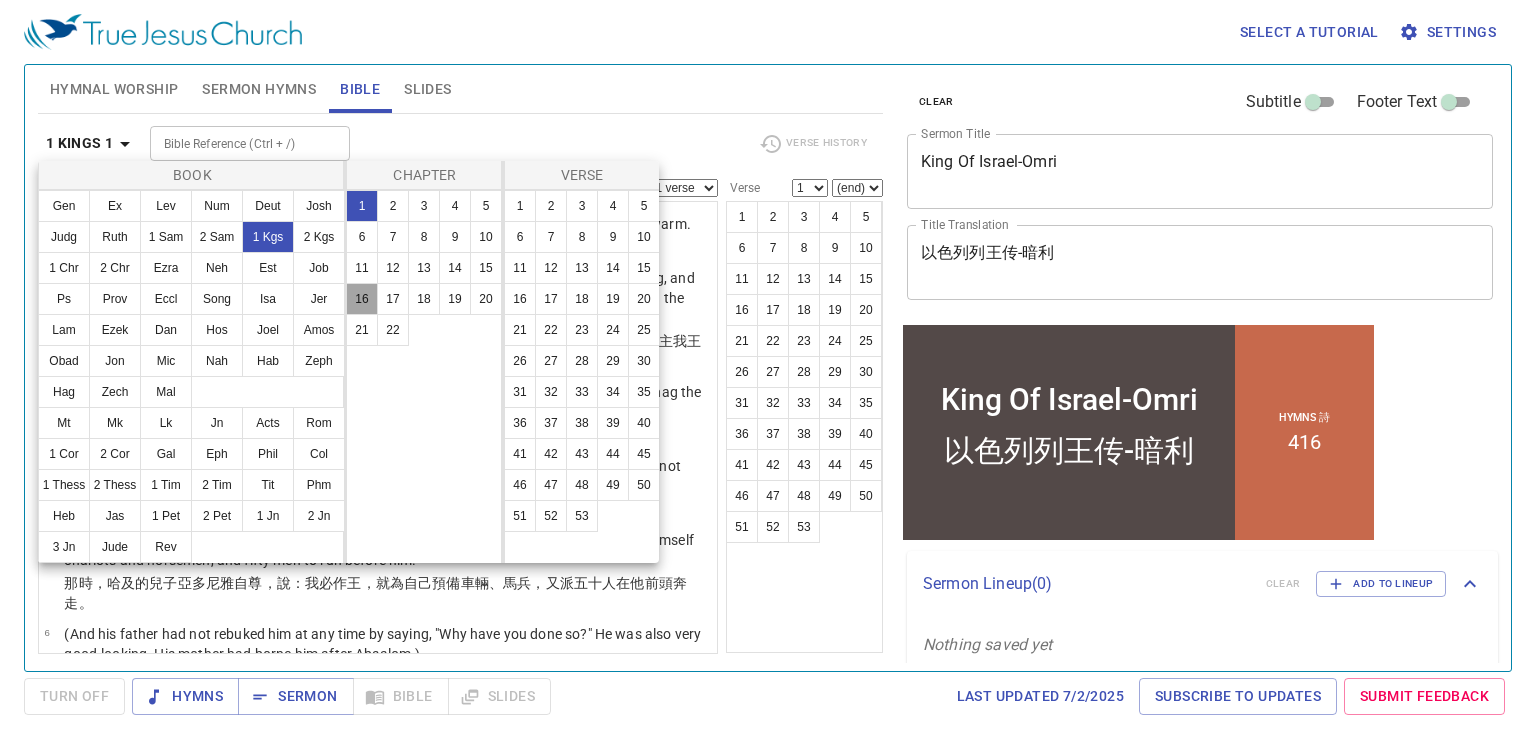 click on "16" at bounding box center (362, 299) 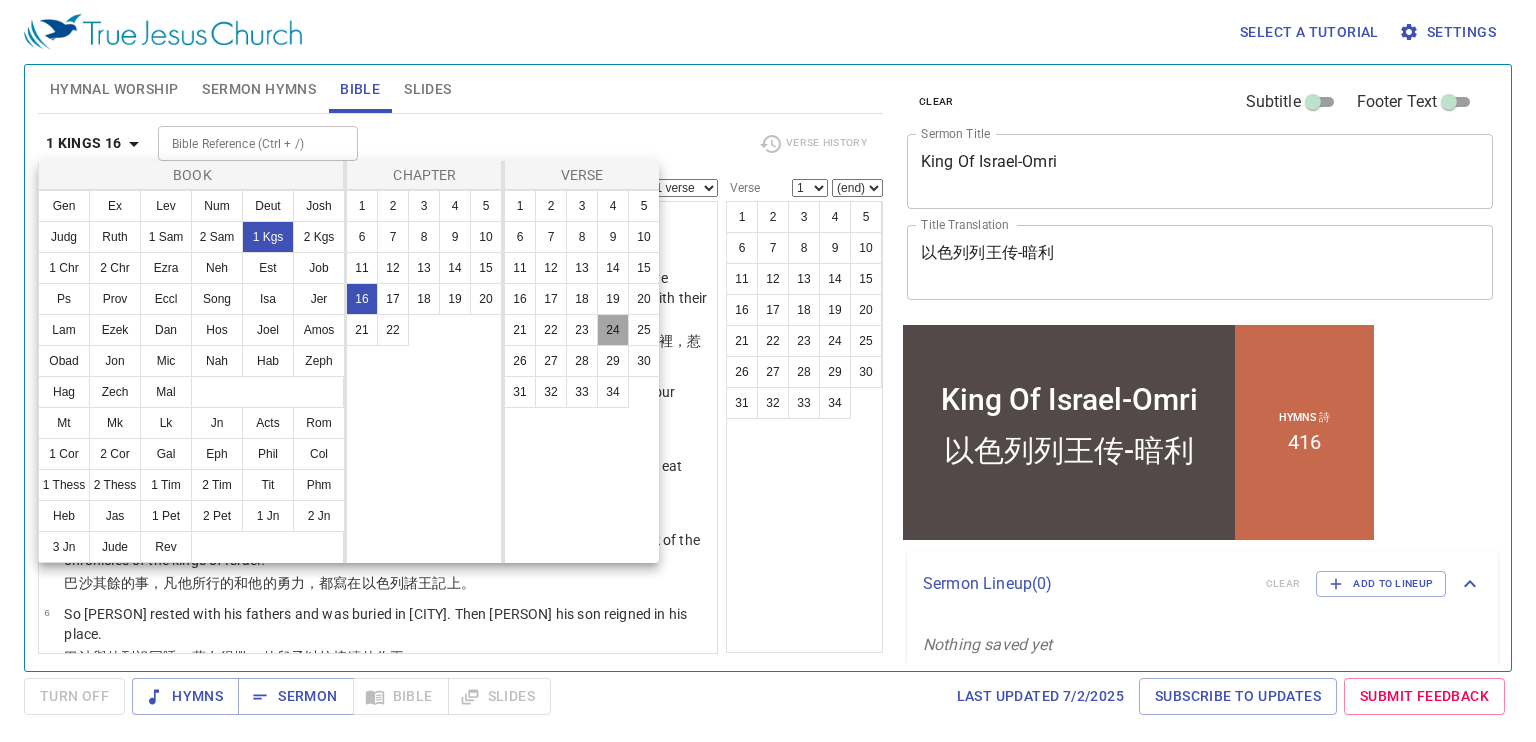click on "24" at bounding box center (613, 330) 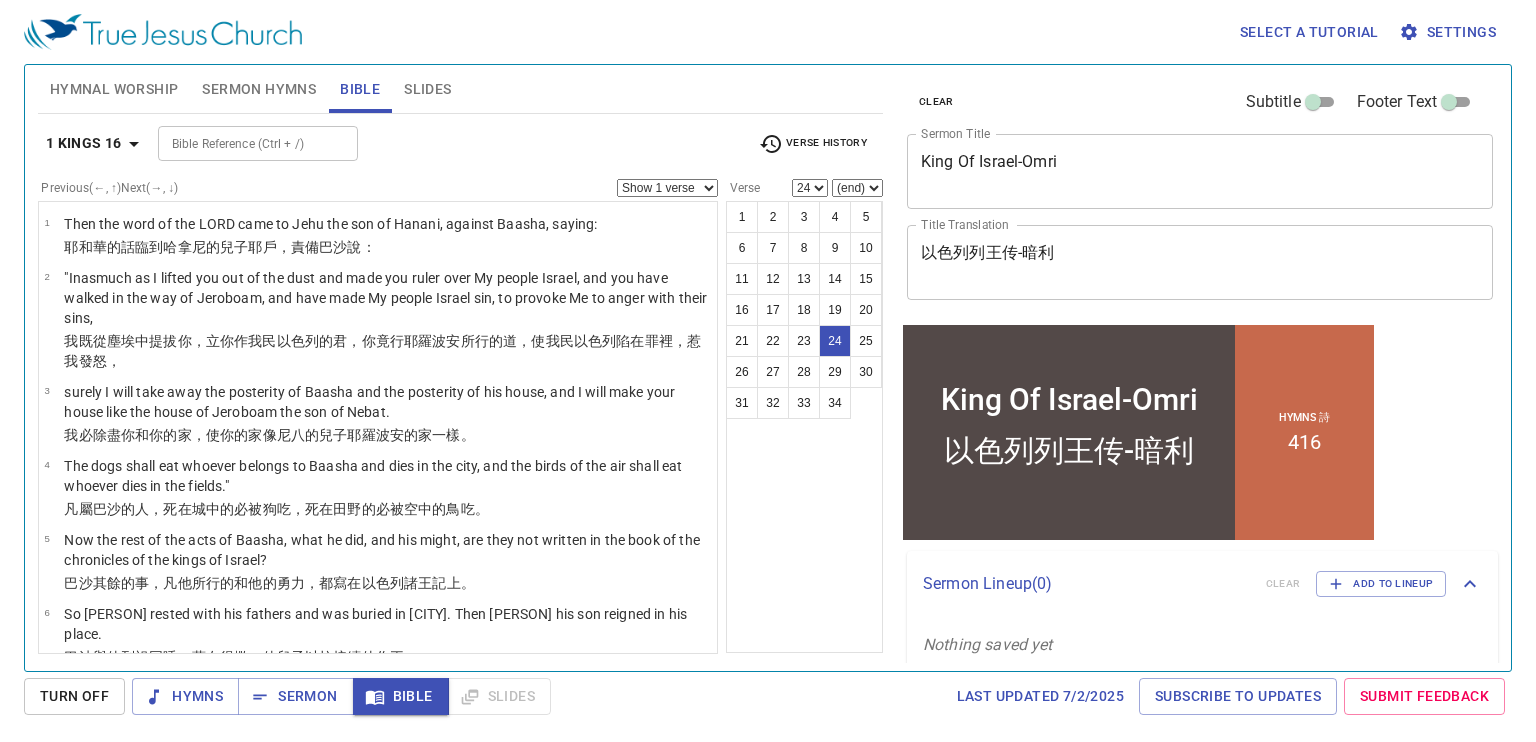 scroll, scrollTop: 1592, scrollLeft: 0, axis: vertical 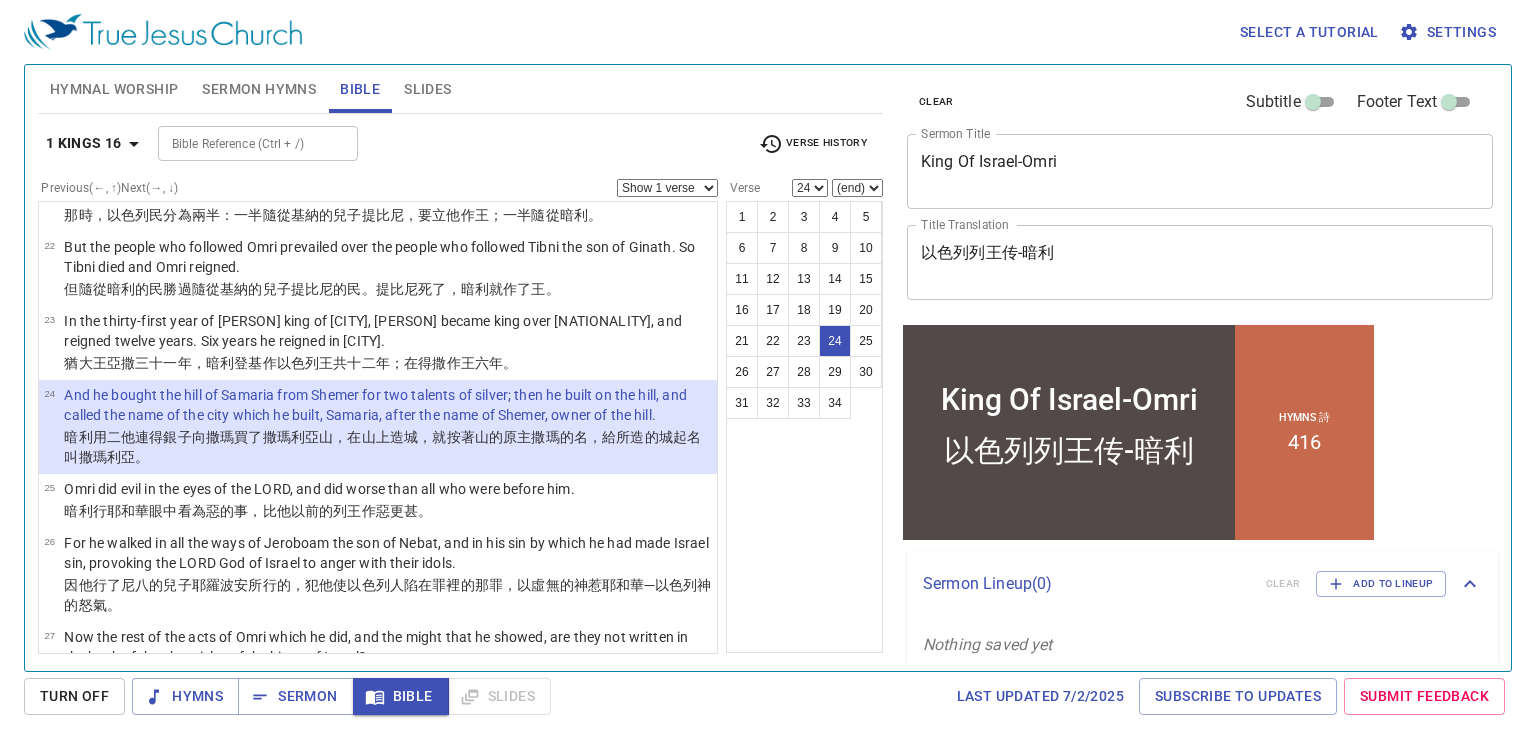 click on "(end) 25 26 27 28 29 30 31 32 33 34" at bounding box center (857, 188) 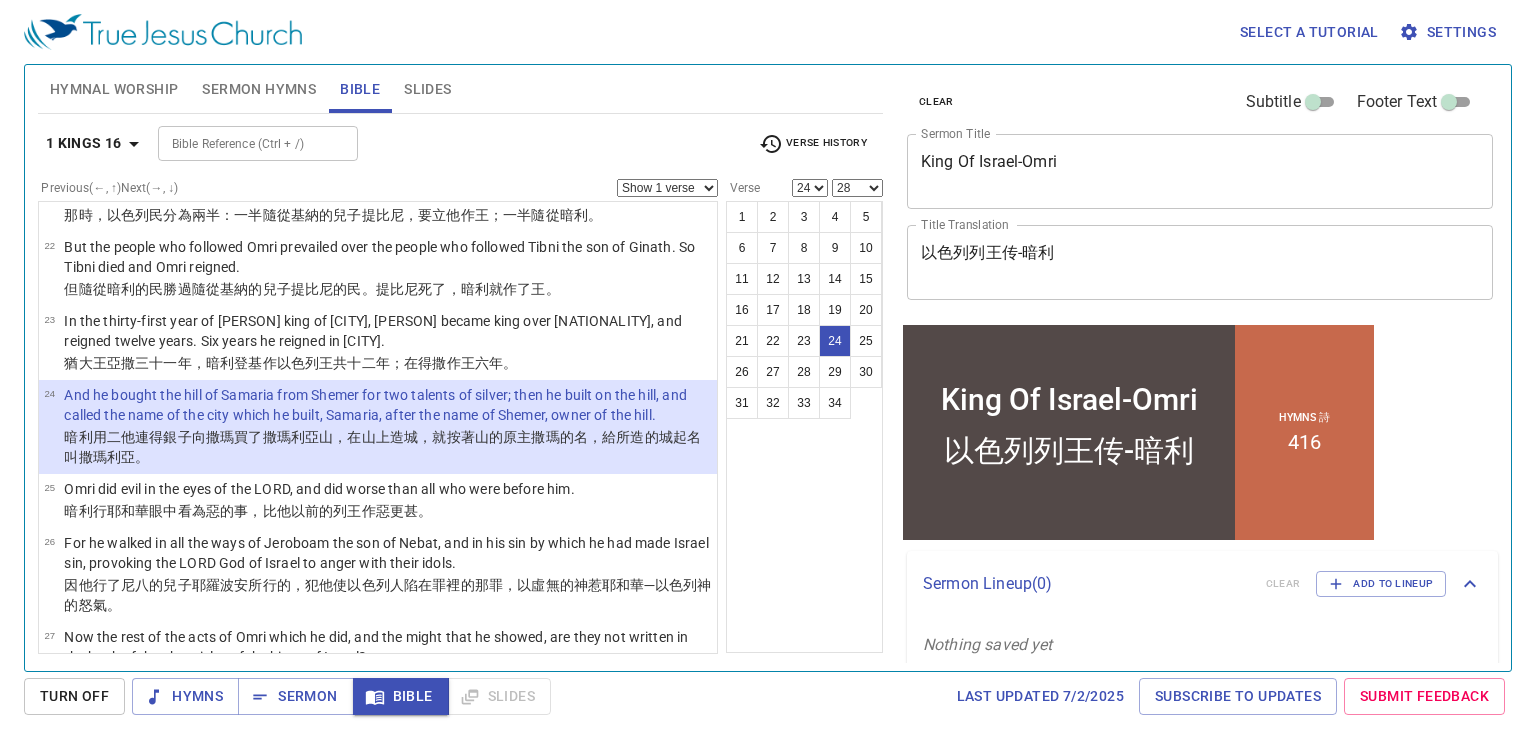 click on "(end) 25 26 27 28 29 30 31 32 33 34" at bounding box center [857, 188] 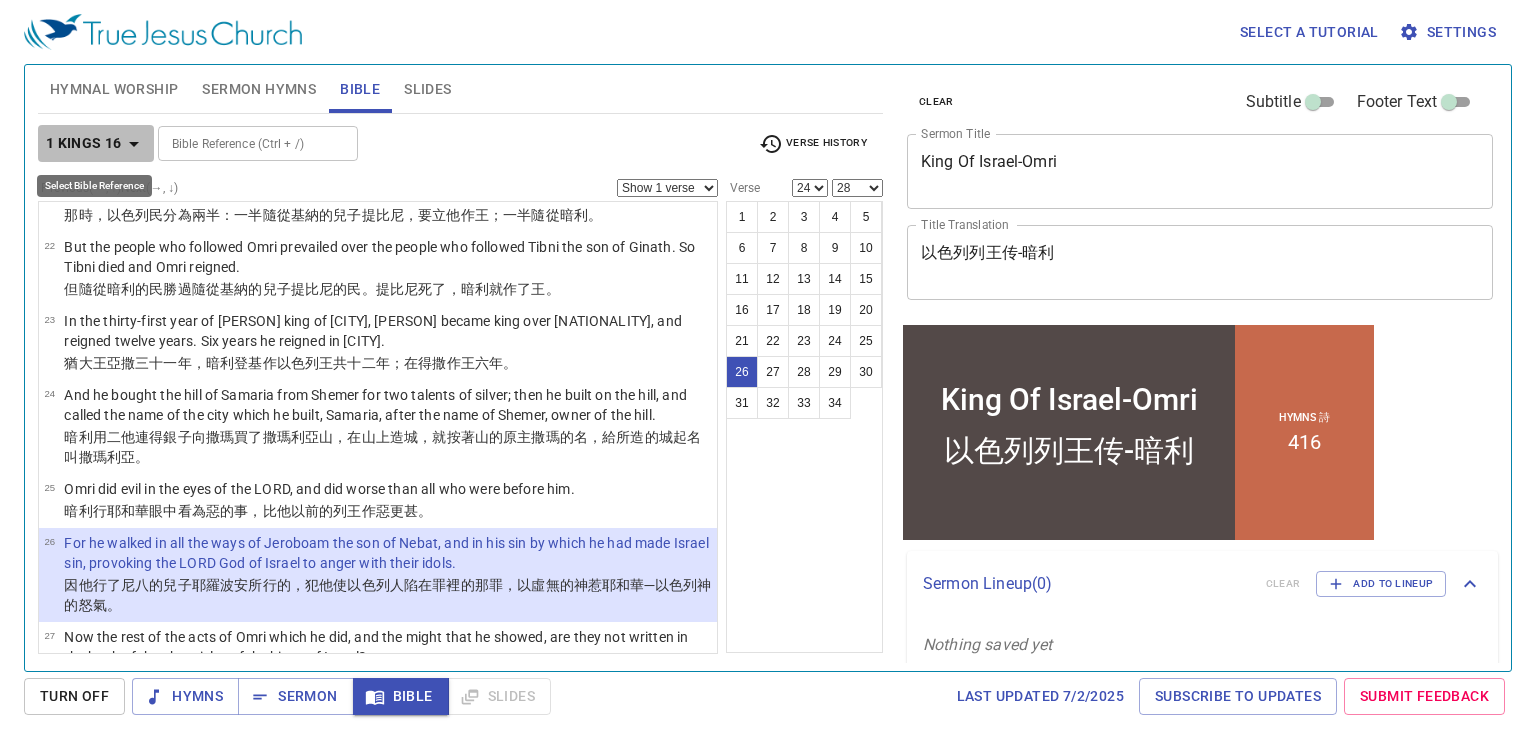 click on "1 Kings 16" at bounding box center (96, 143) 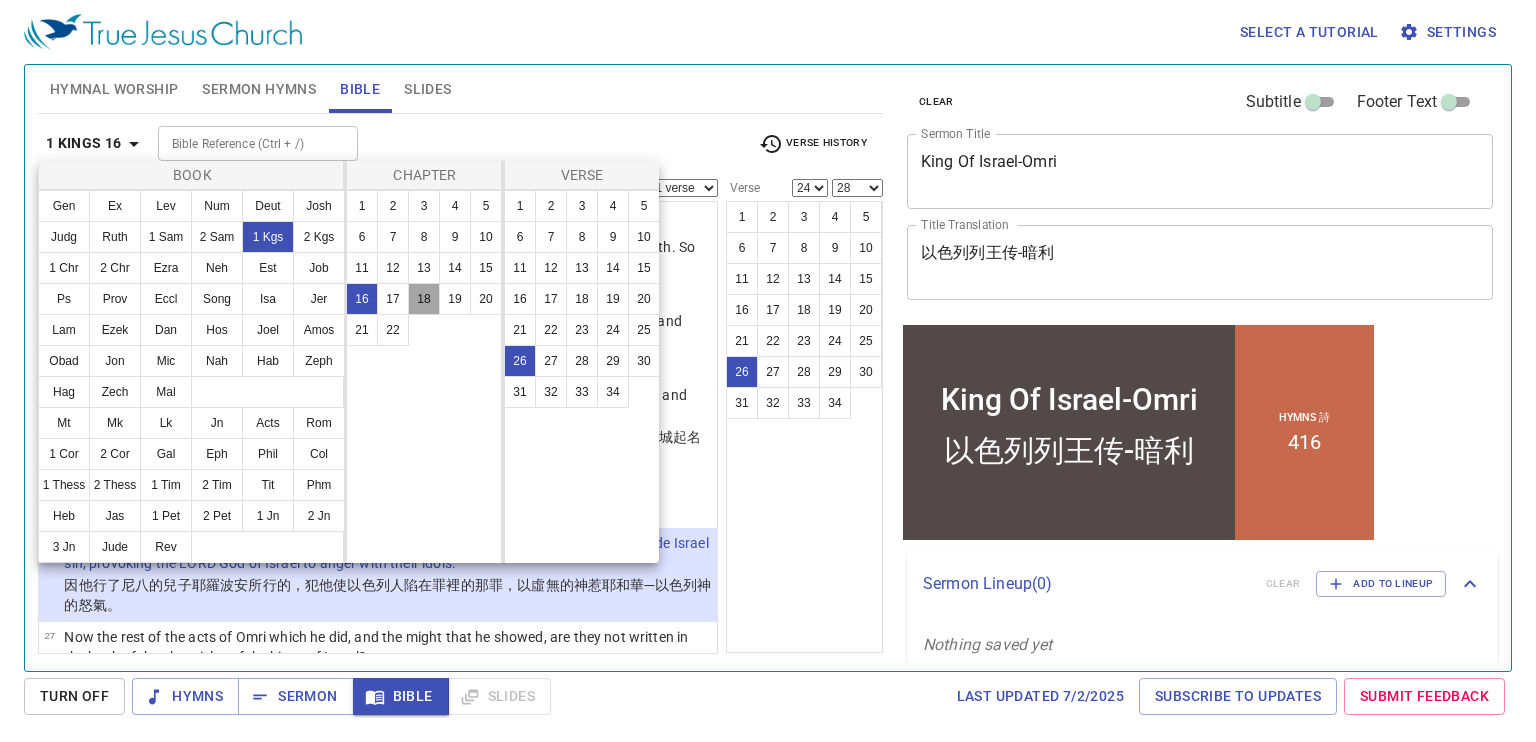 click on "18" at bounding box center (424, 299) 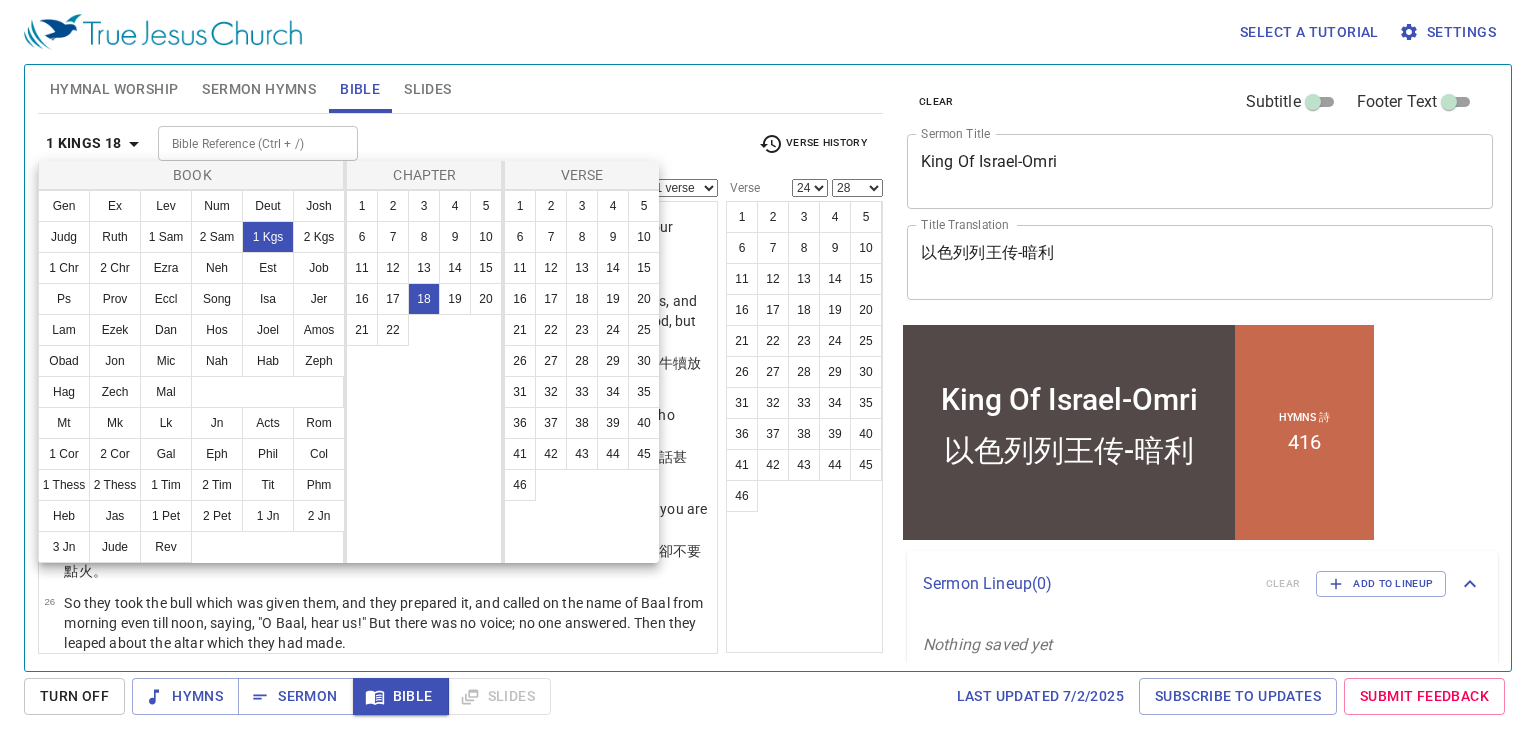 scroll, scrollTop: 0, scrollLeft: 0, axis: both 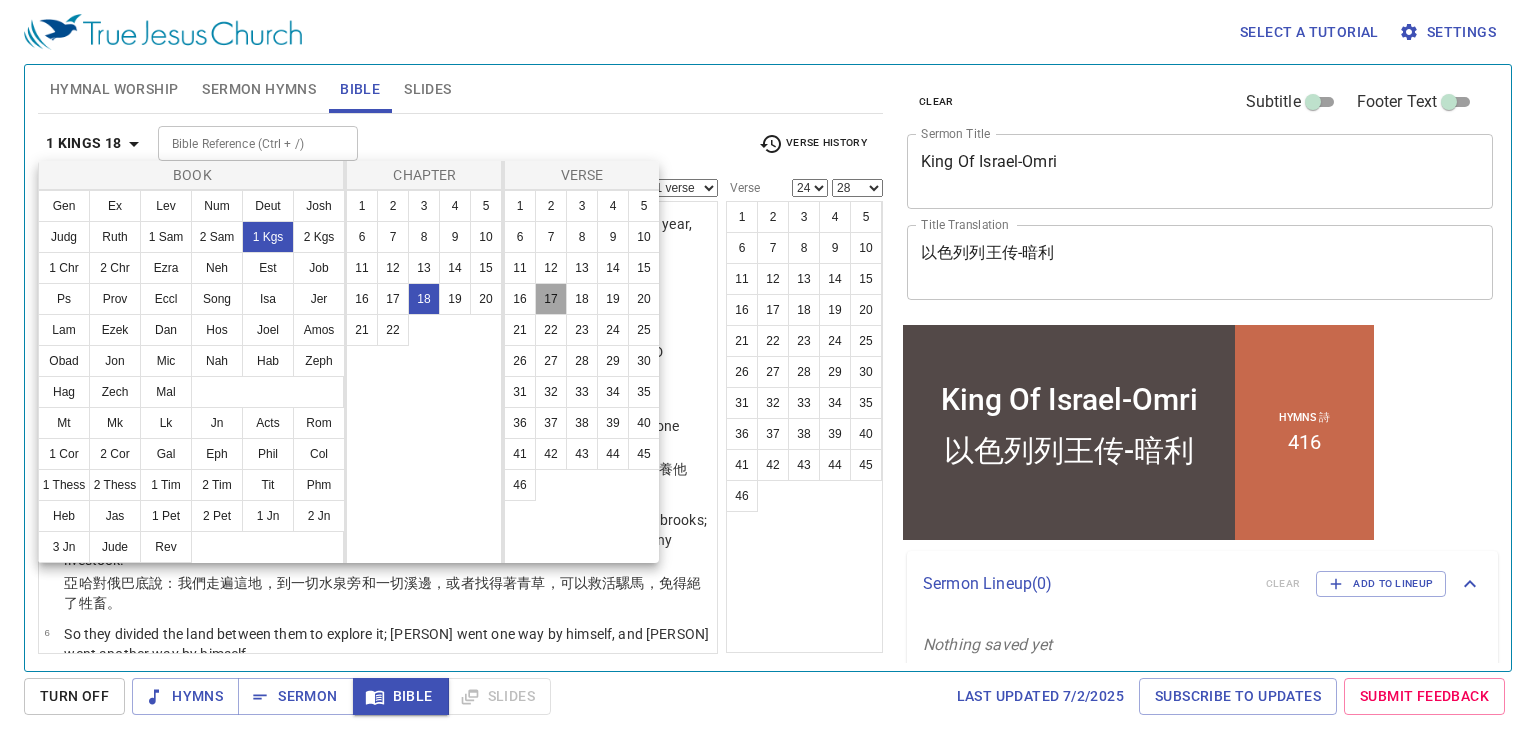 click on "17" at bounding box center [551, 299] 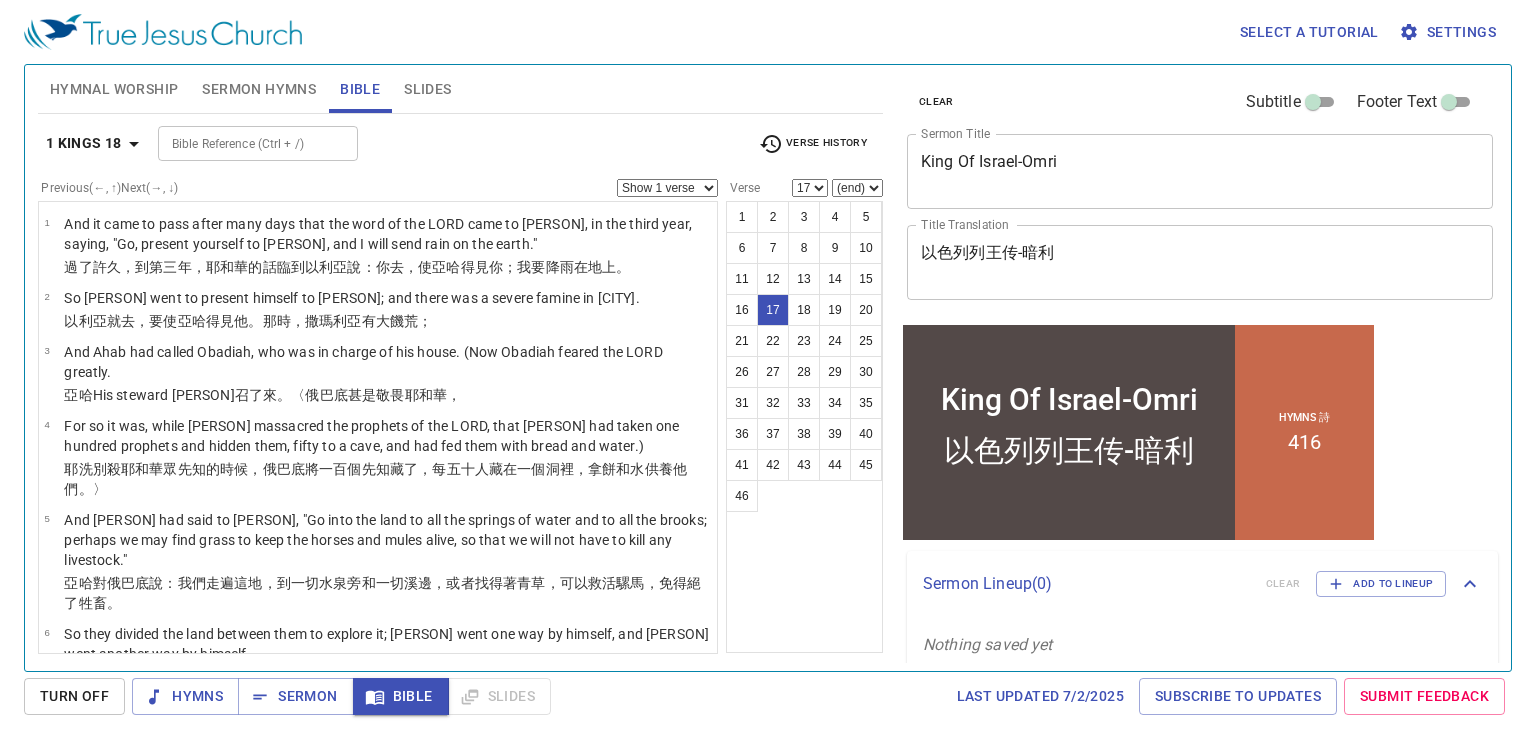 scroll, scrollTop: 1053, scrollLeft: 0, axis: vertical 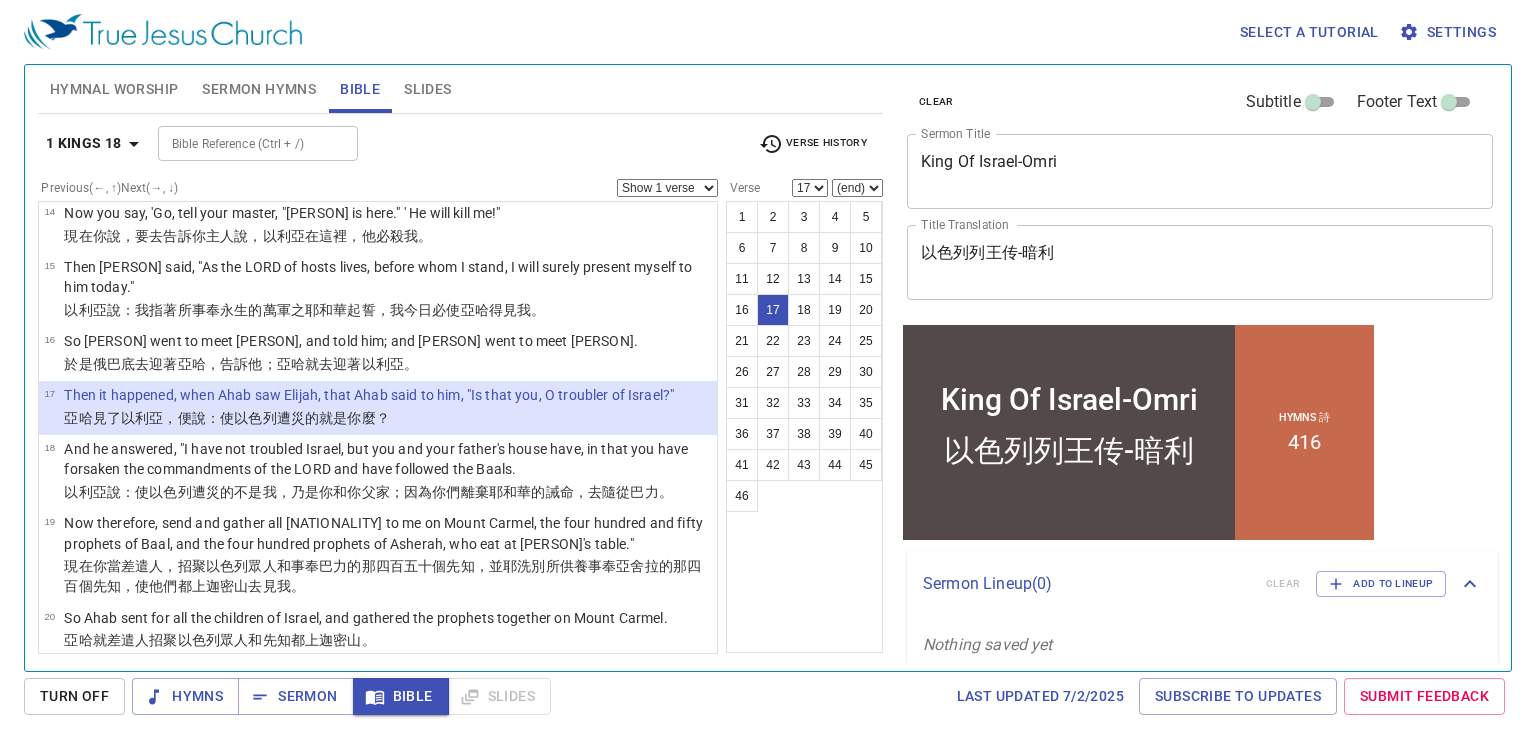 click on "(end) 18 19 20 21 22 23 24 25 26 27 28 29 30 31 32 33 34 35 36 37 38 39 40 41 42 43 44 45 46" at bounding box center [857, 188] 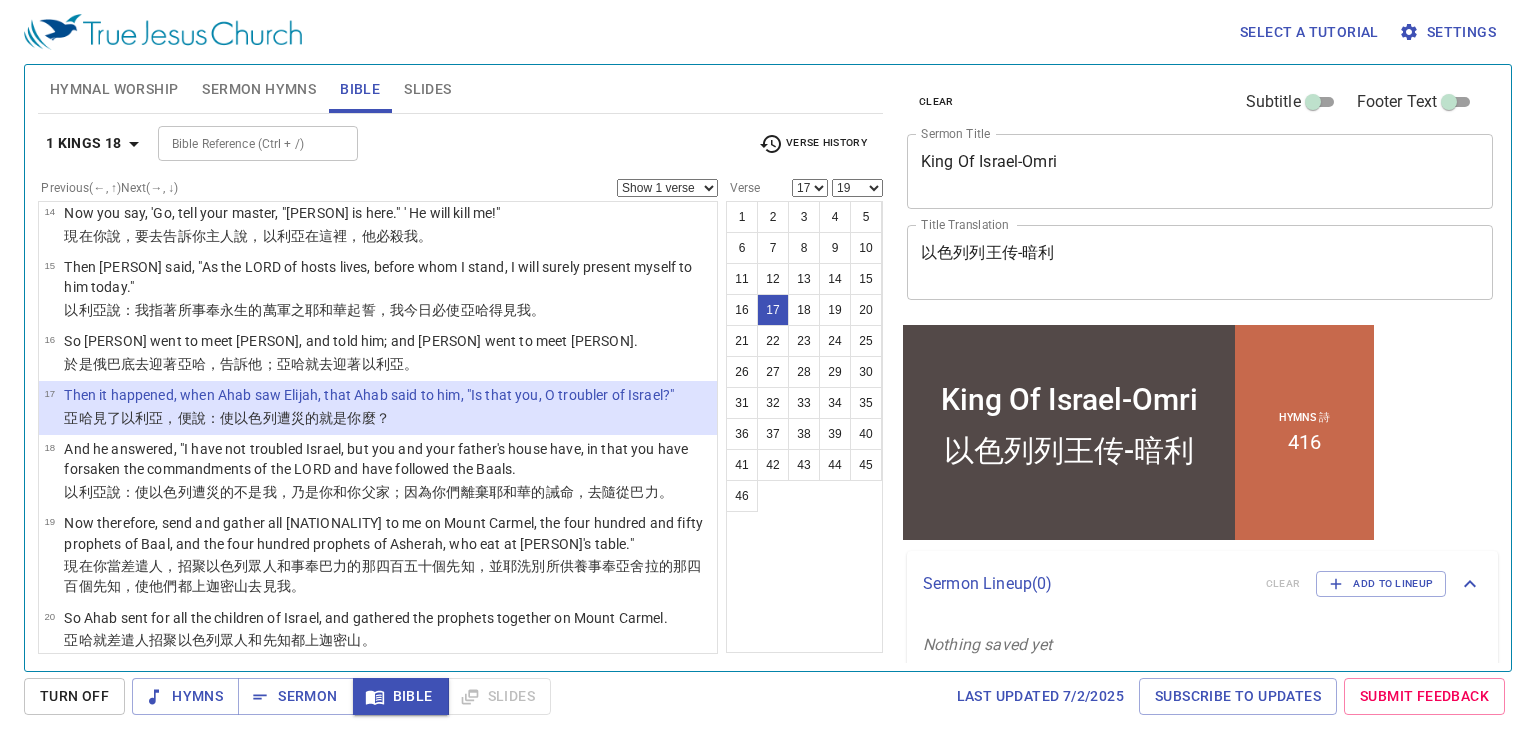 click on "(end) 18 19 20 21 22 23 24 25 26 27 28 29 30 31 32 33 34 35 36 37 38 39 40 41 42 43 44 45 46" at bounding box center [857, 188] 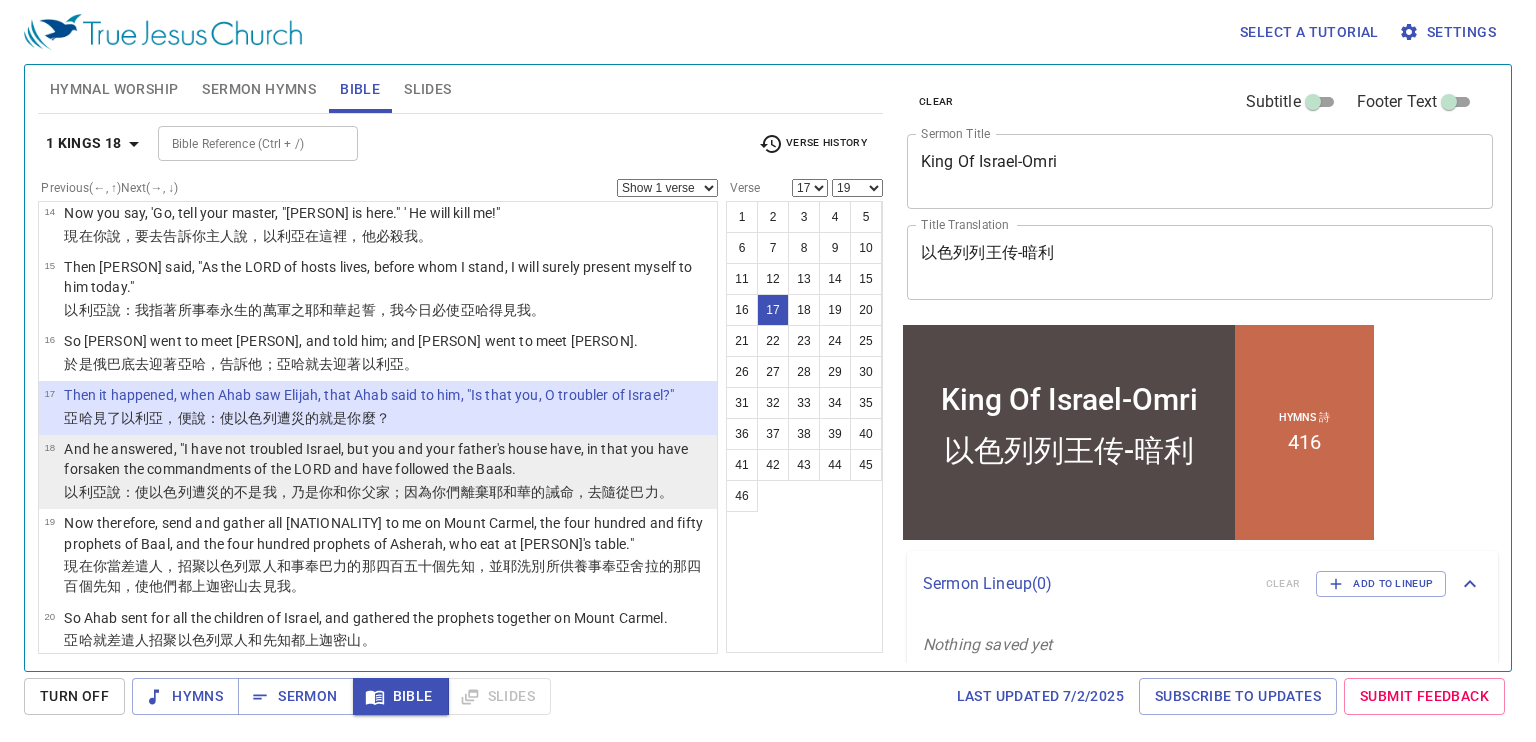 click on "And he answered, "I have not troubled Israel, but you and your father's house have, in that you have forsaken the commandments of the LORD and have followed the Baals." at bounding box center [387, 459] 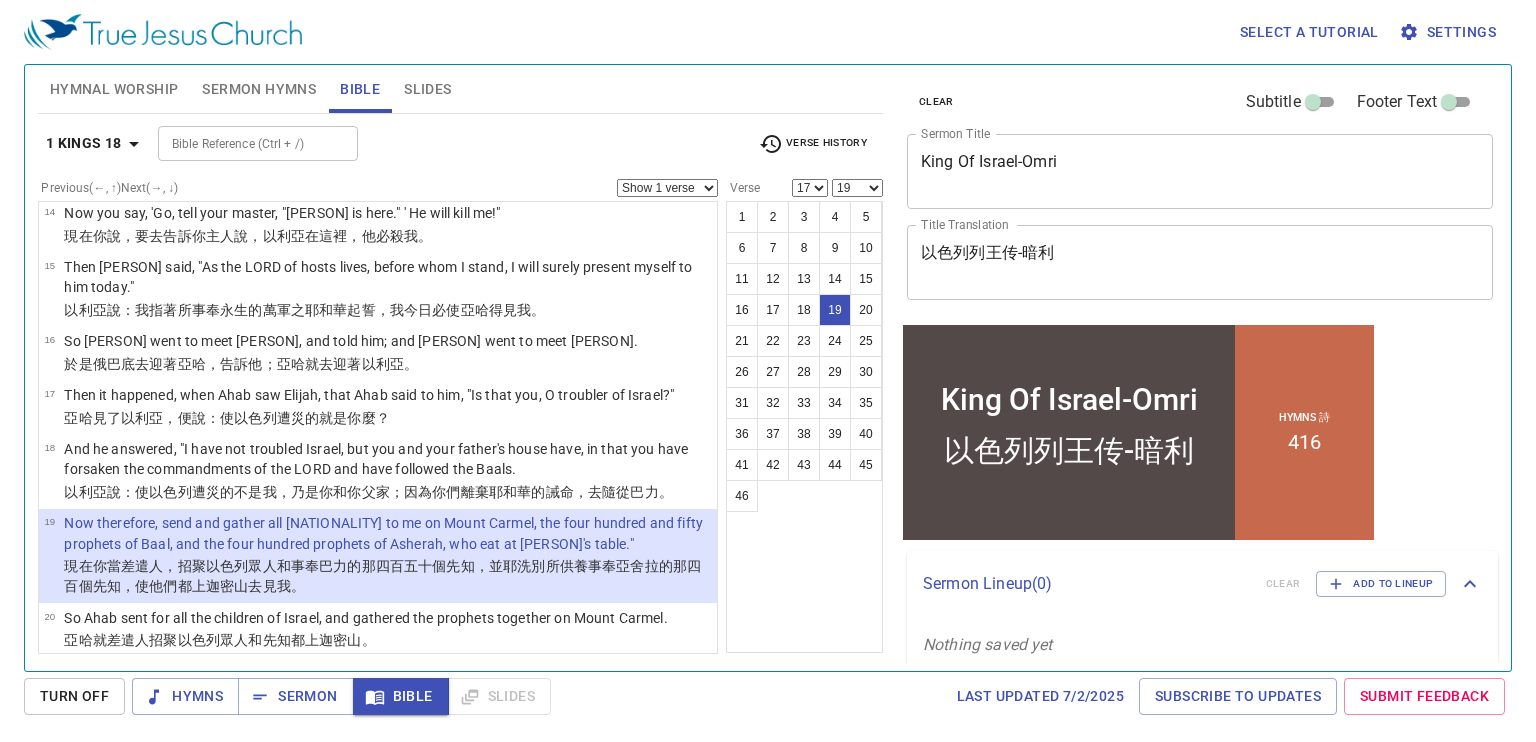 scroll, scrollTop: 1093, scrollLeft: 0, axis: vertical 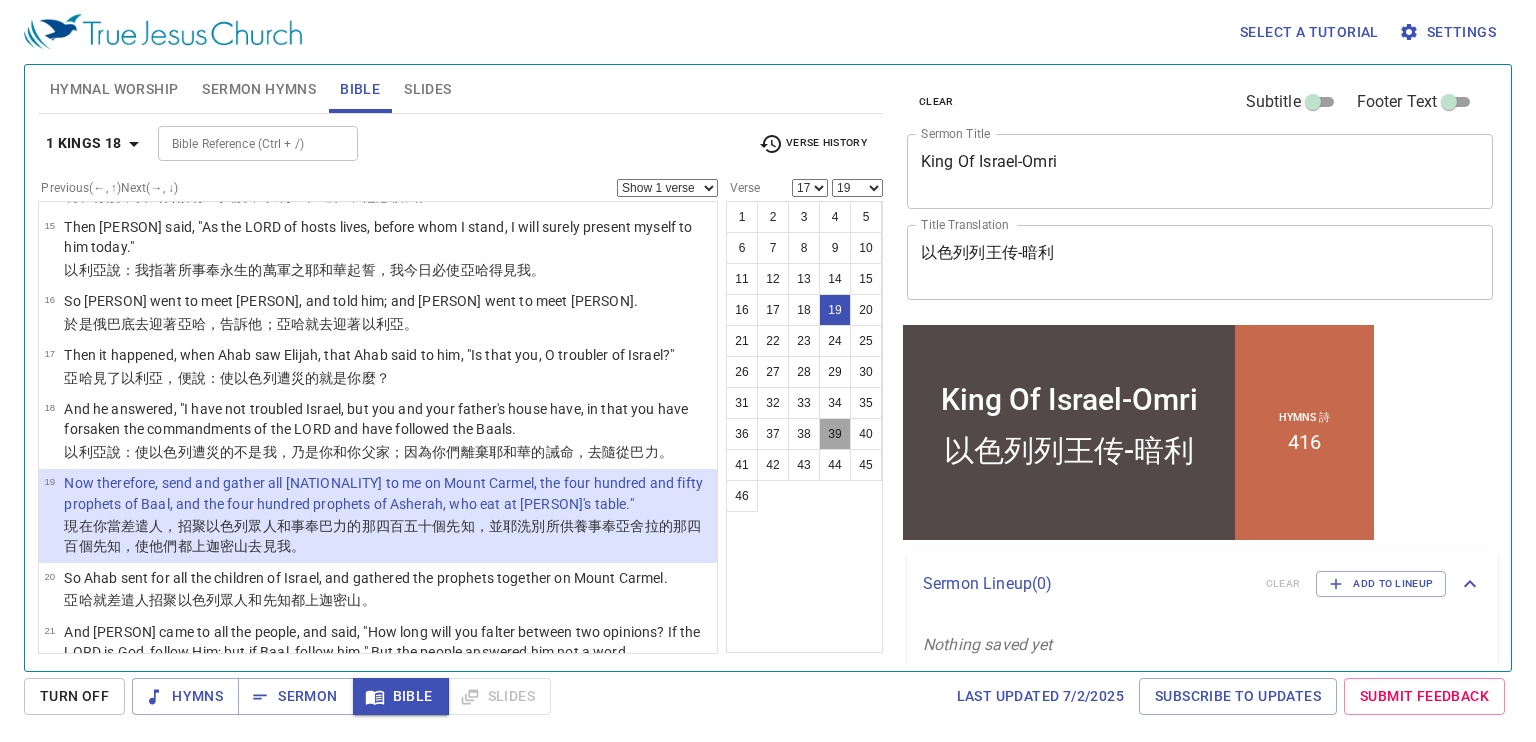 click on "39" at bounding box center (835, 434) 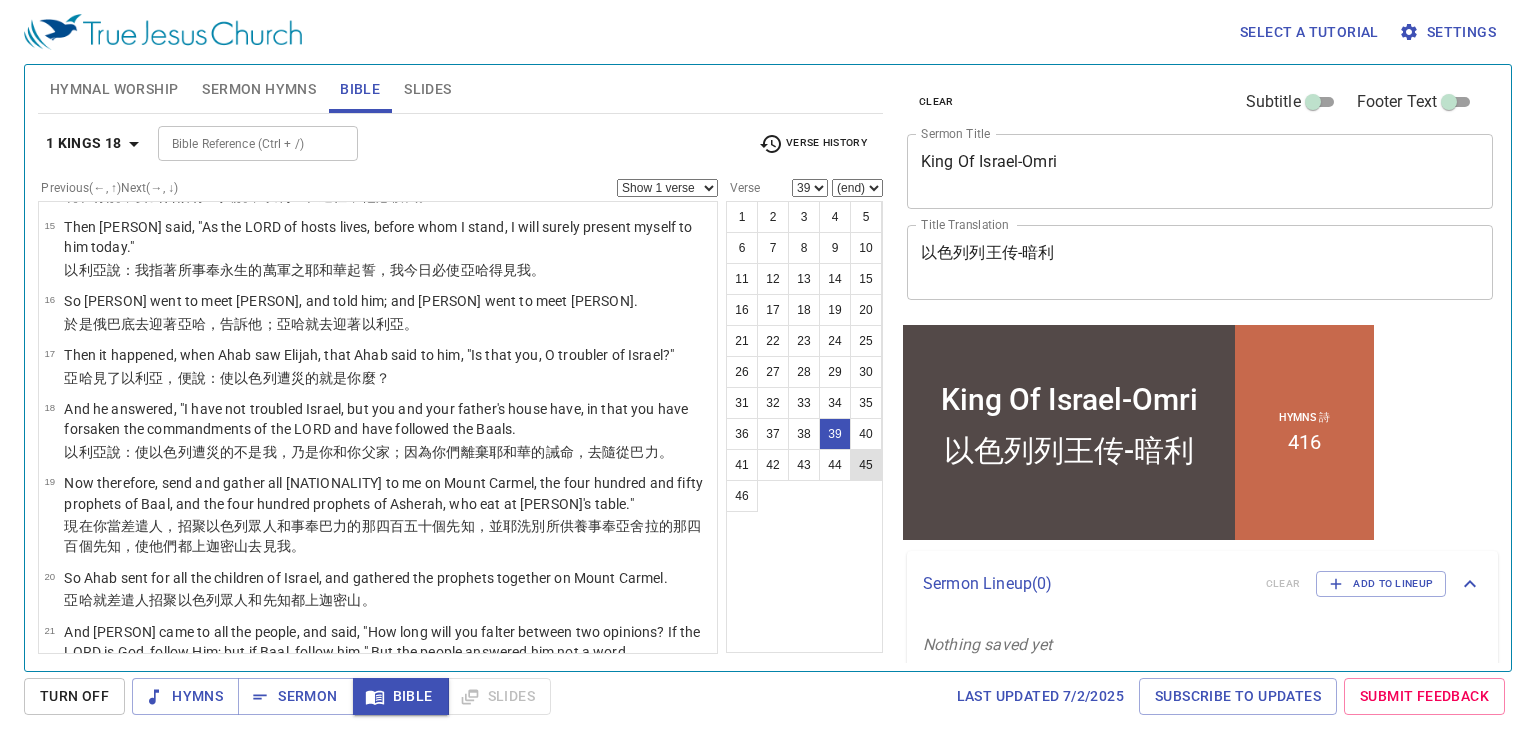scroll, scrollTop: 2852, scrollLeft: 0, axis: vertical 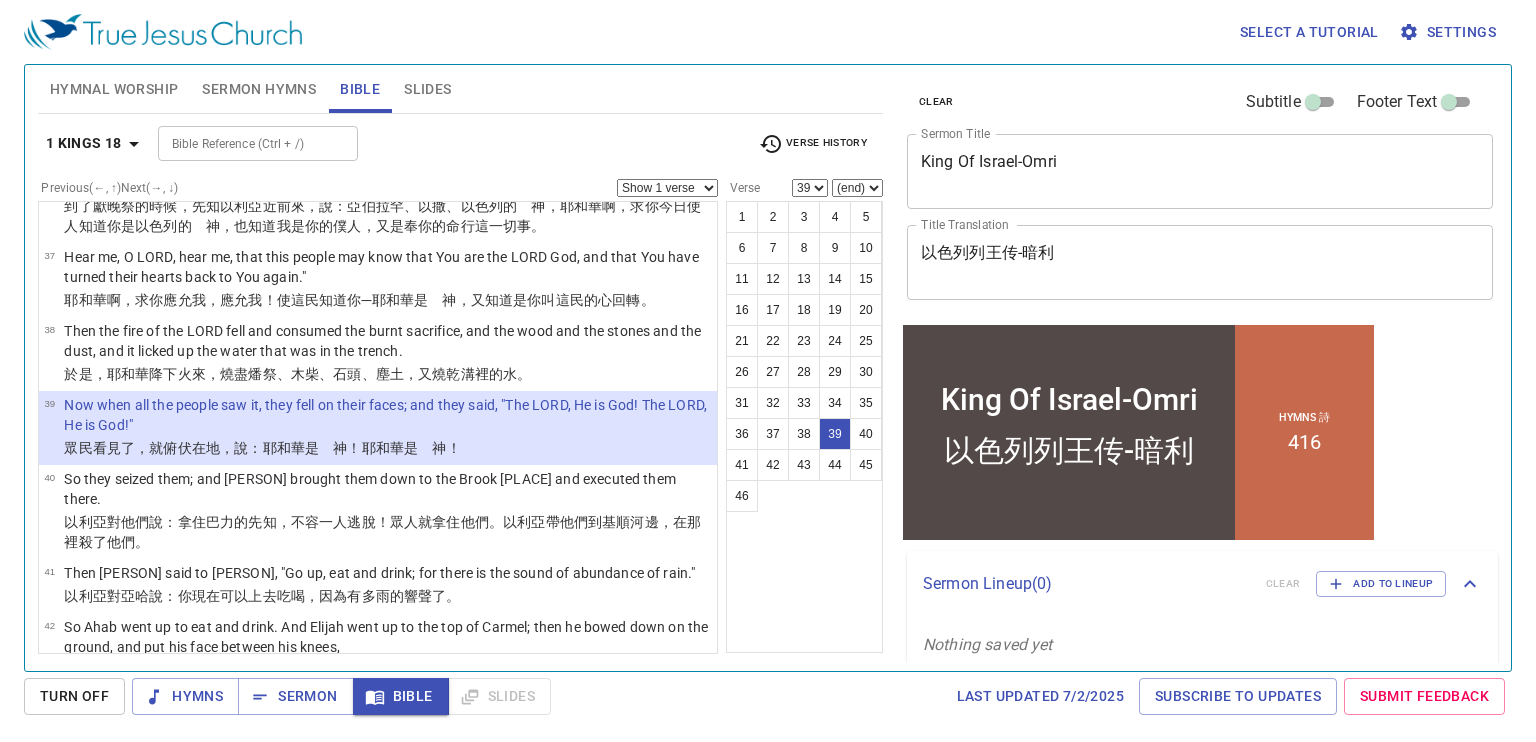 type 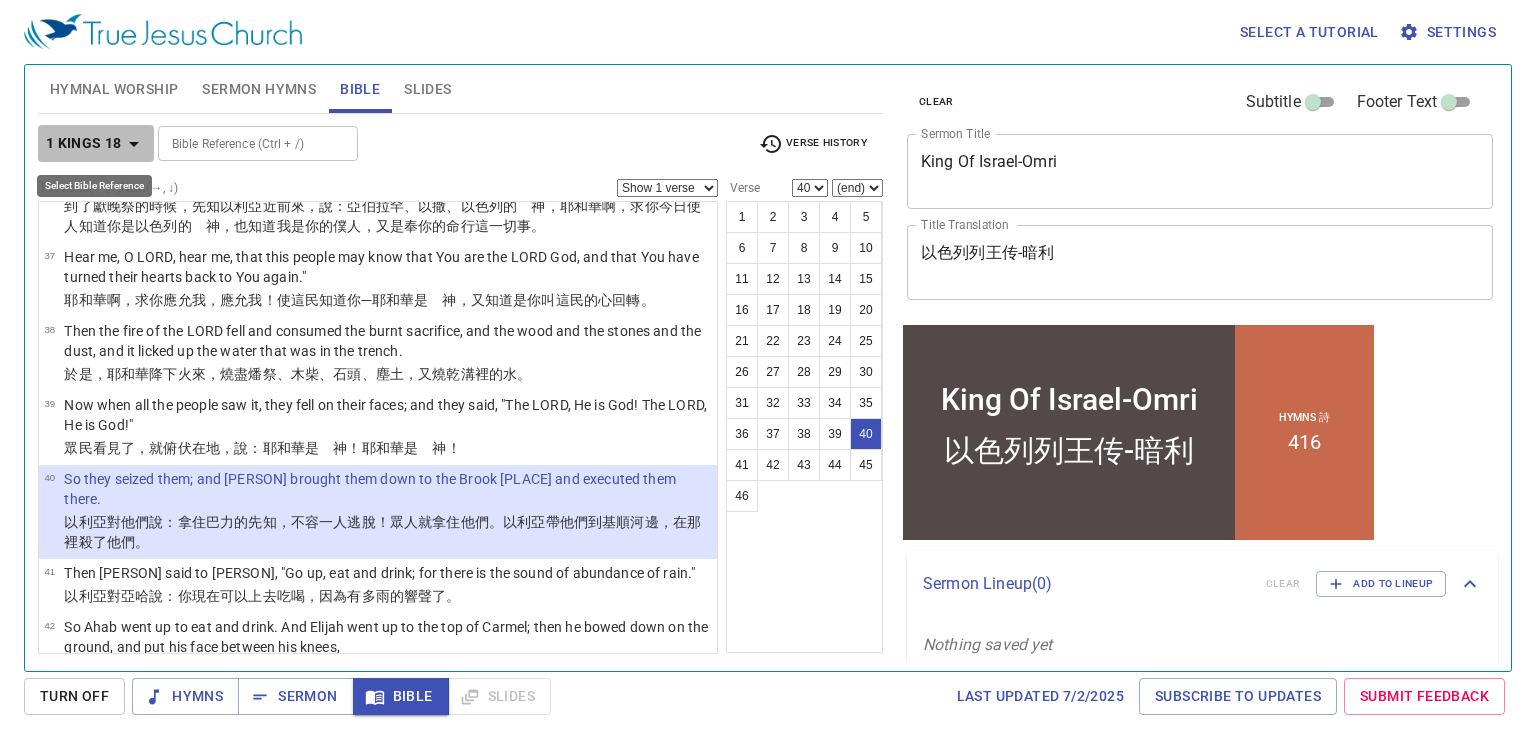 click on "1 Kings 18" at bounding box center [84, 143] 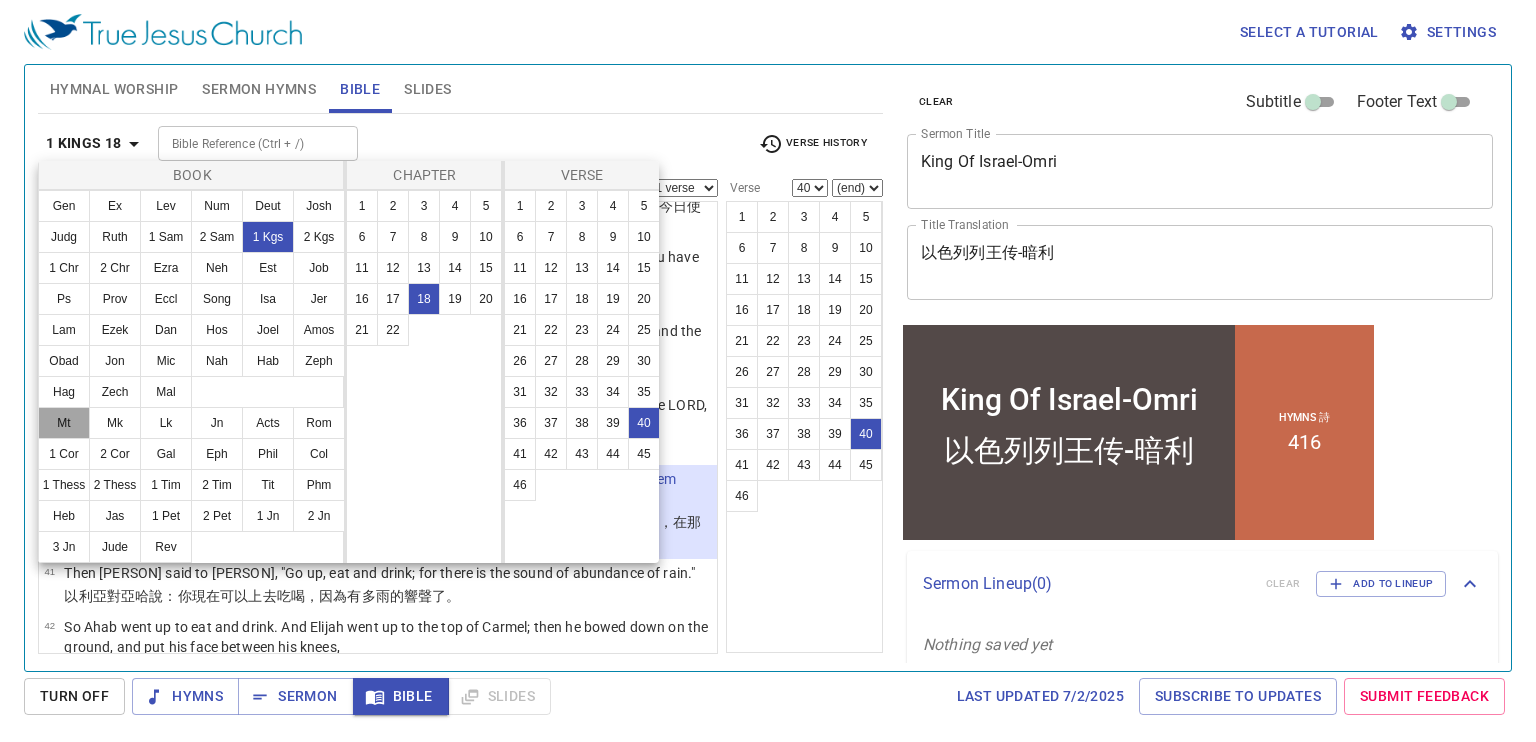 click on "Mt" at bounding box center (64, 423) 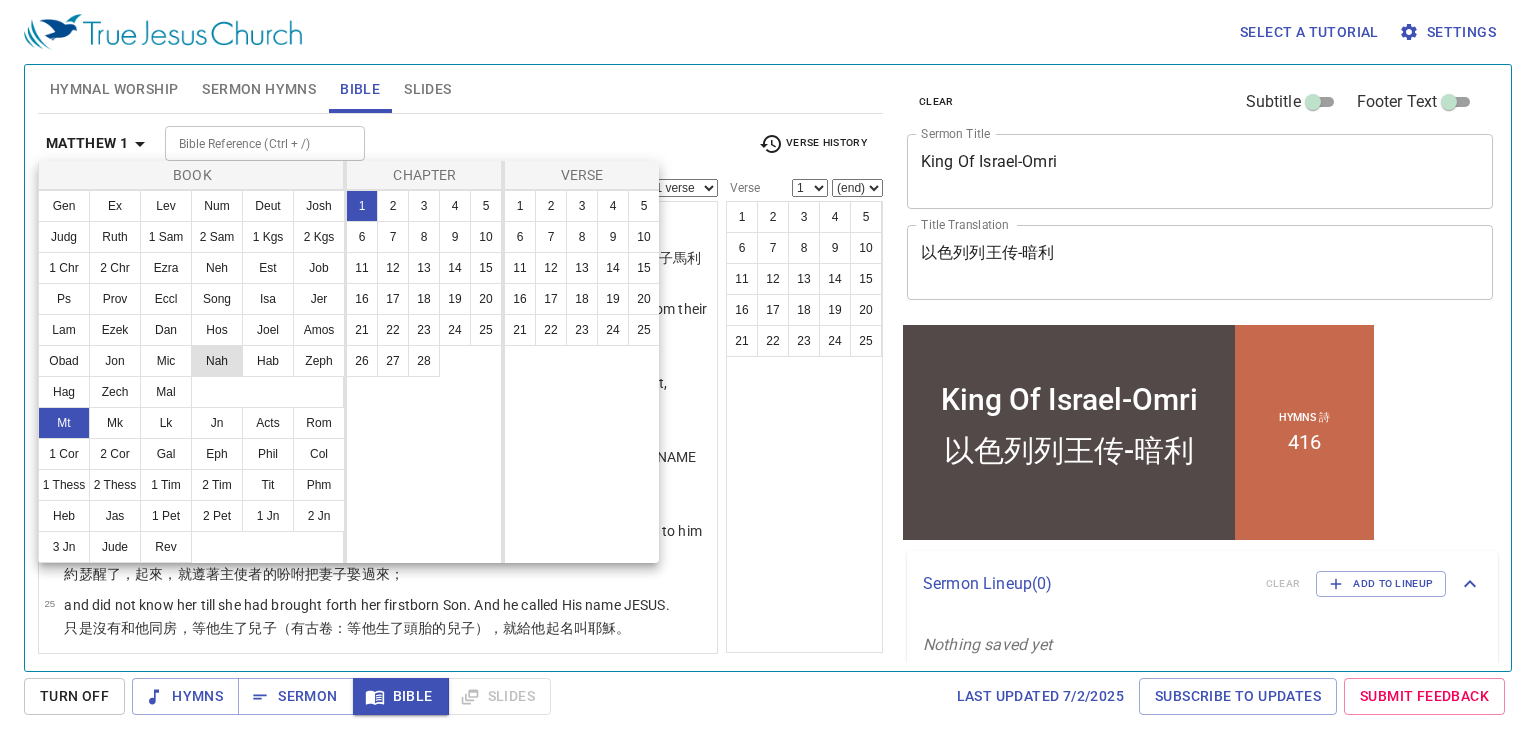 scroll, scrollTop: 0, scrollLeft: 0, axis: both 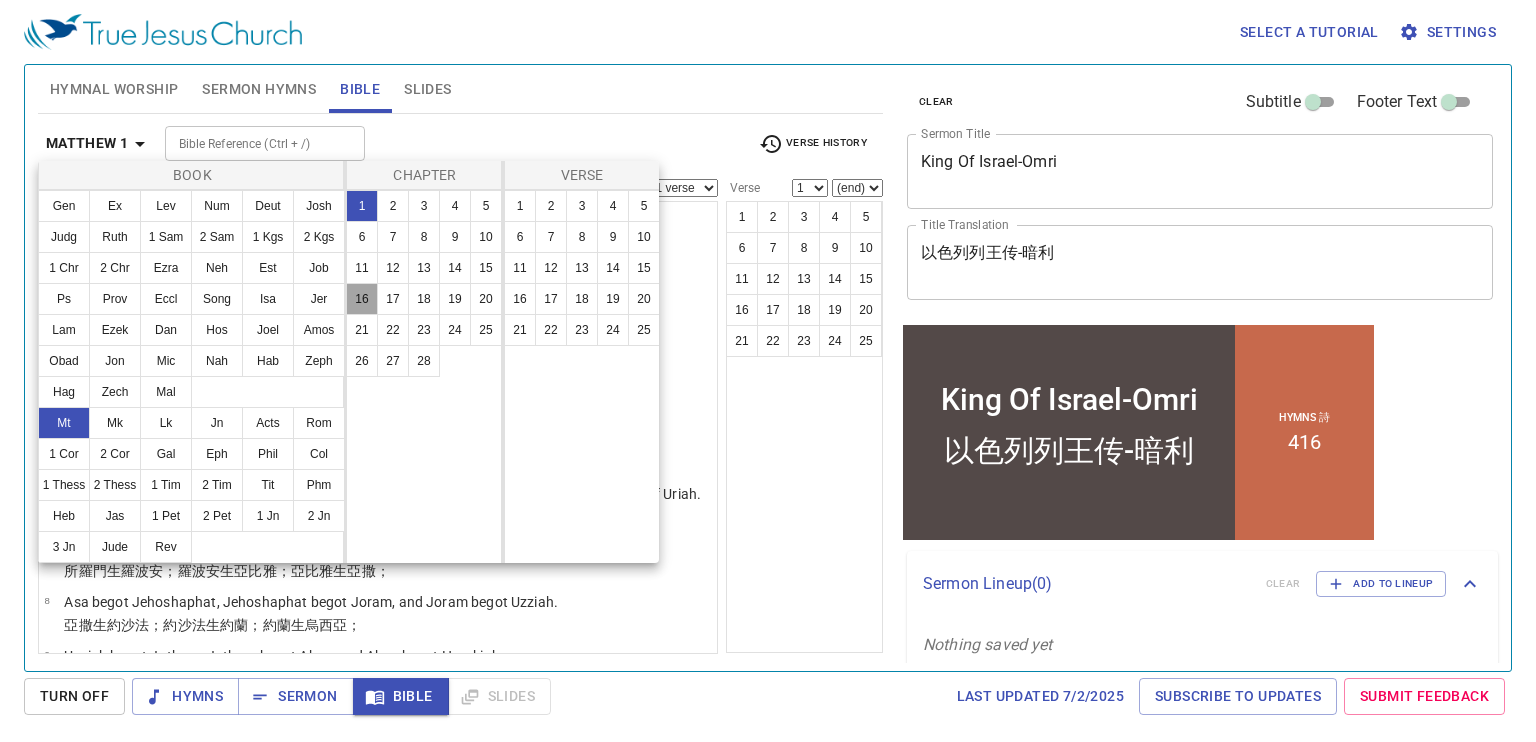 click on "16" at bounding box center [362, 299] 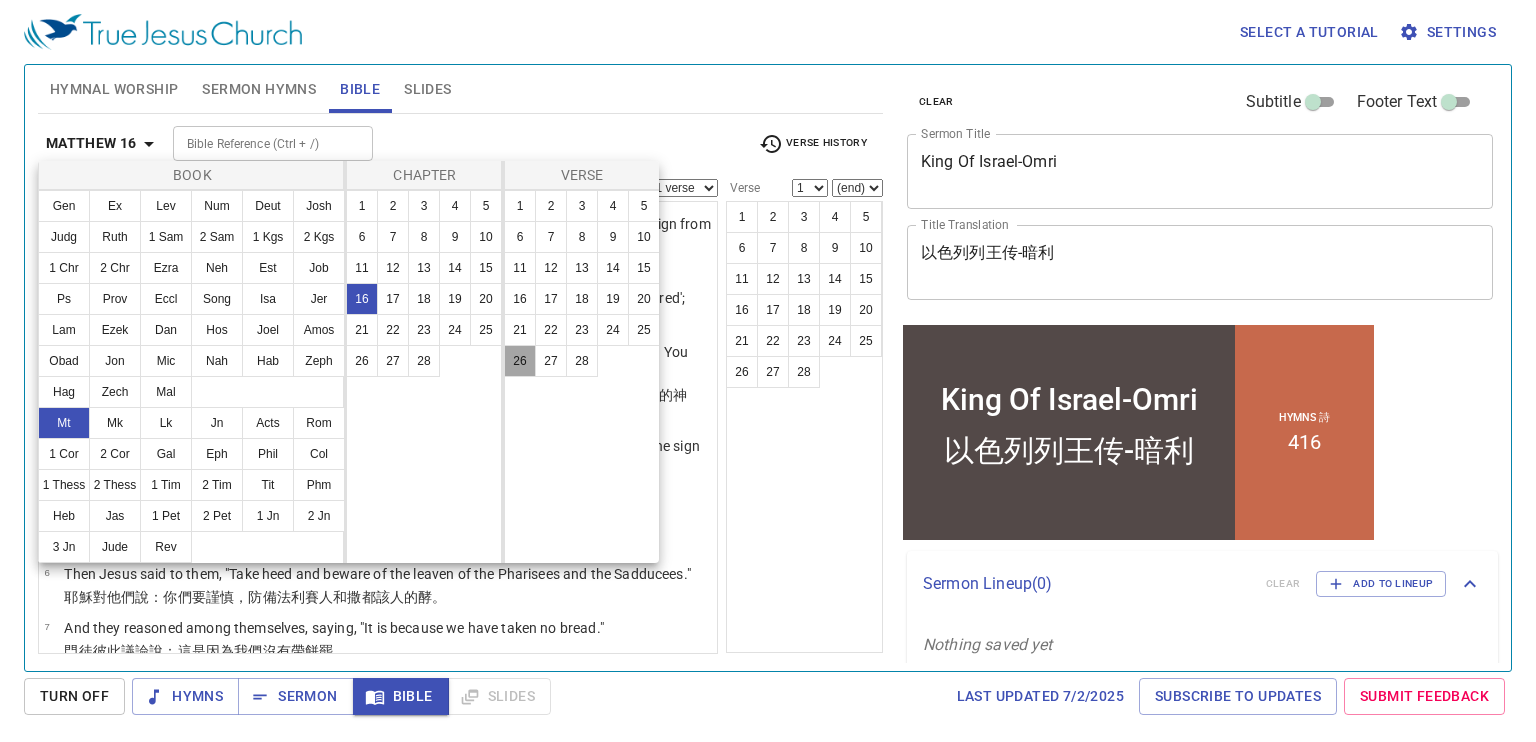 click on "26" at bounding box center (520, 361) 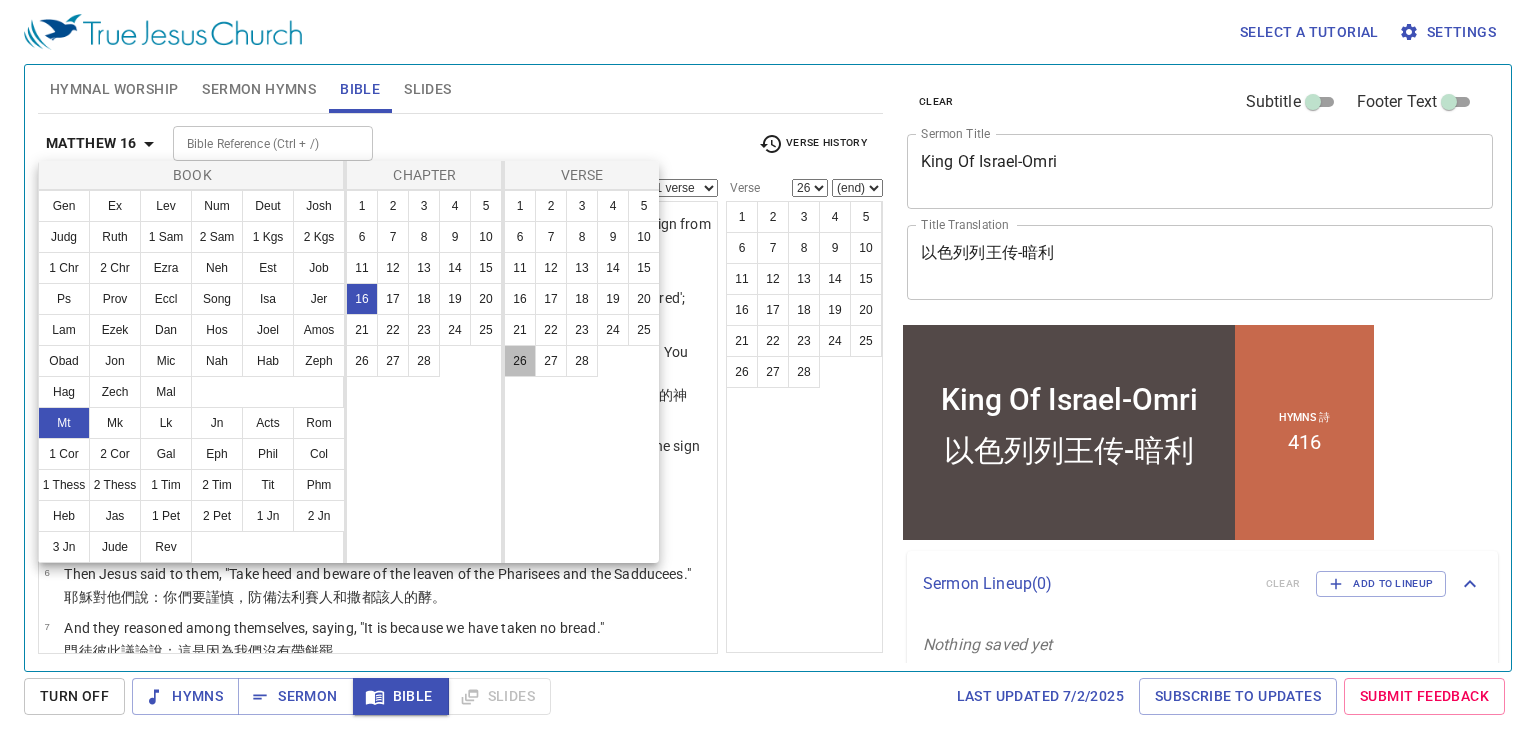 scroll, scrollTop: 1577, scrollLeft: 0, axis: vertical 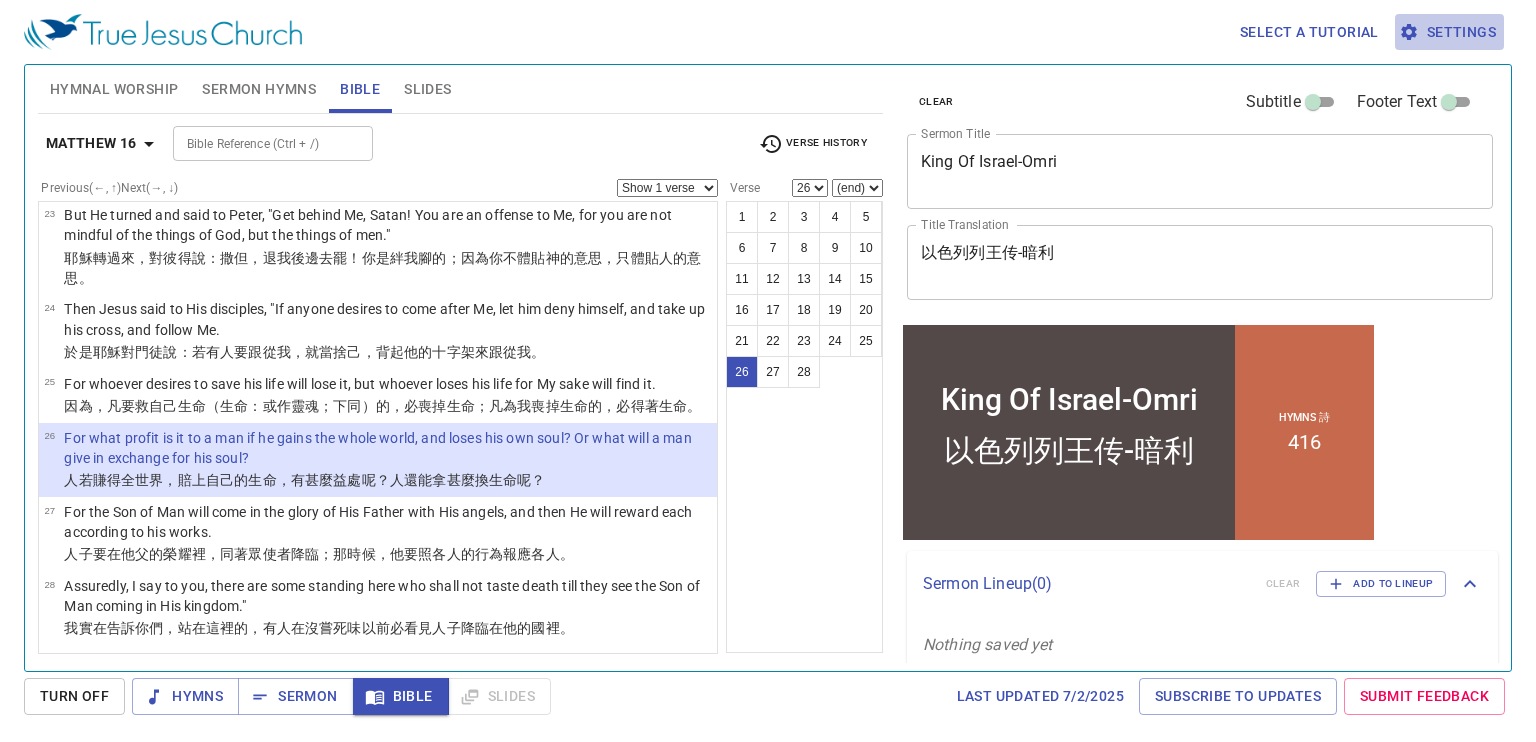 click on "Settings" at bounding box center (1449, 32) 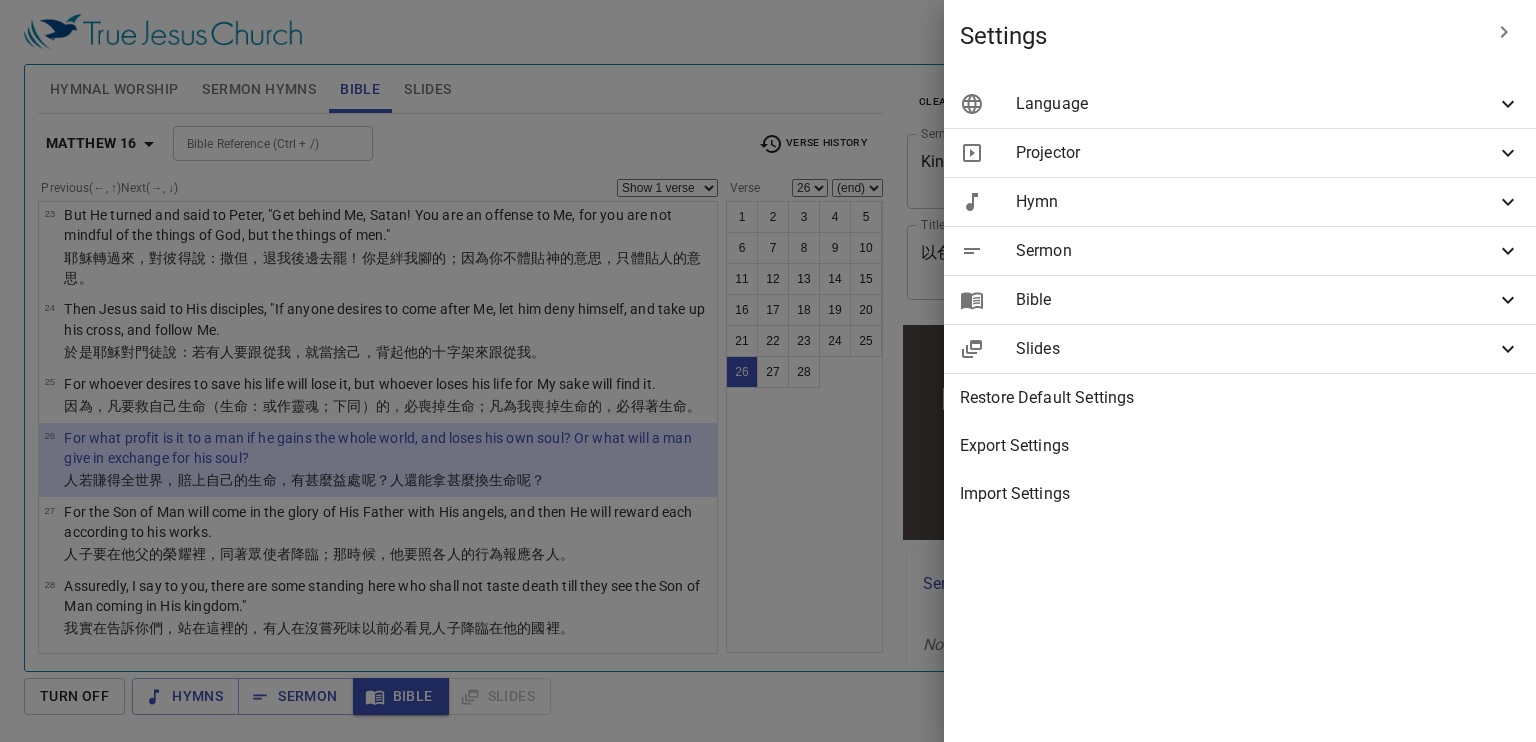 click on "Language" at bounding box center [1256, 104] 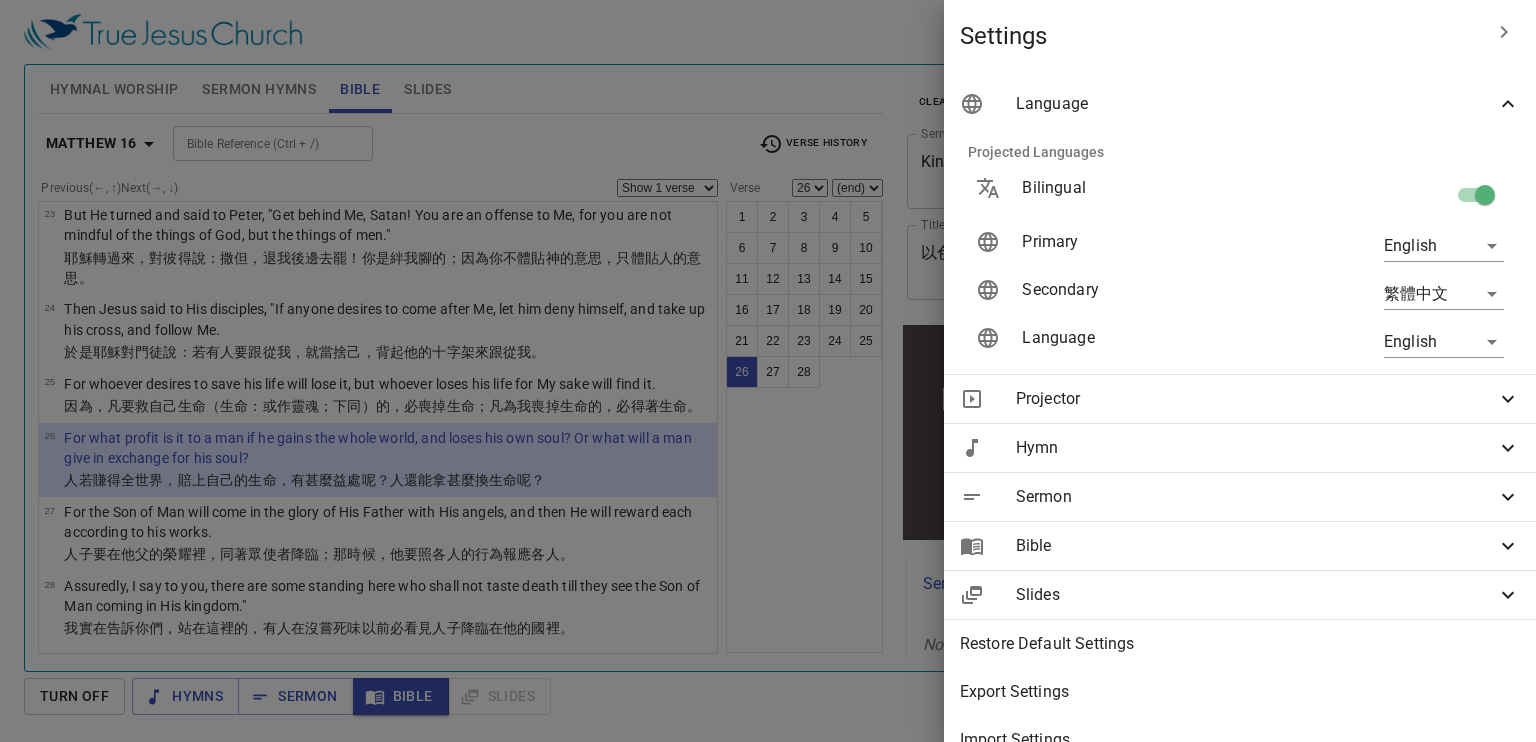 click on "Select a tutorial Settings Hymnal Worship Sermon Hymns Bible Slides Hymn search Hymn search   clear Audio Playback No hymns for hymnal worship yet Hymn search Hymn search   clear Audio Playback remove 416. Are Ye Able?   1 1C 2 2C Matthew 16 Bible Reference (Ctrl + /) Bible Reference (Ctrl + /)   Verse History   Previous  (←, ↑)     Next  (→, ↓) Show 1 verse Show 2 verses Show 3 verses Show 4 verses Show 5 verses 1 Then the Pharisees and Sadducees came, and testing Him asked that He would show them a sign from heaven.   法利賽人 和 撒都該人 來 試探 耶穌 ，請 他 從 天上 顯 個神蹟 給他們 看。 2 He answered and said to them, "When it is evening you say, 'It will be fair weather, for the sky is red';   耶穌回答 說 ：晚上 天 發紅 ，你們就說 ：天必要晴 。 3   早晨 天 發紅 ，又發黑 ，你們就說：今日 必有風雨 。你們知道 分辨 天上 的氣色 ，倒 不 能 分辨這時候 的神蹟 。 4   一個邪惡 淫亂 求 給" at bounding box center (768, 371) 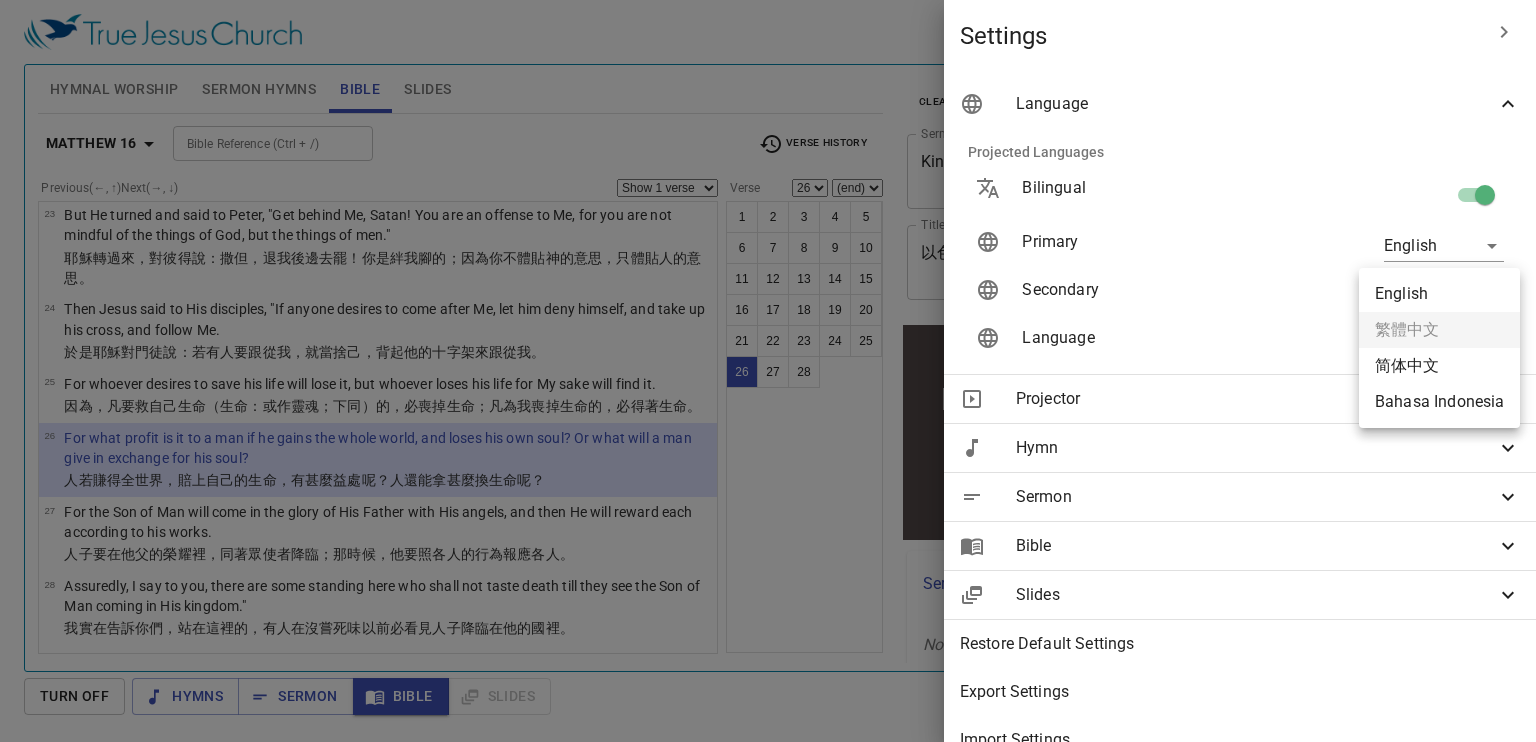 click on "简体中文" at bounding box center [1439, 366] 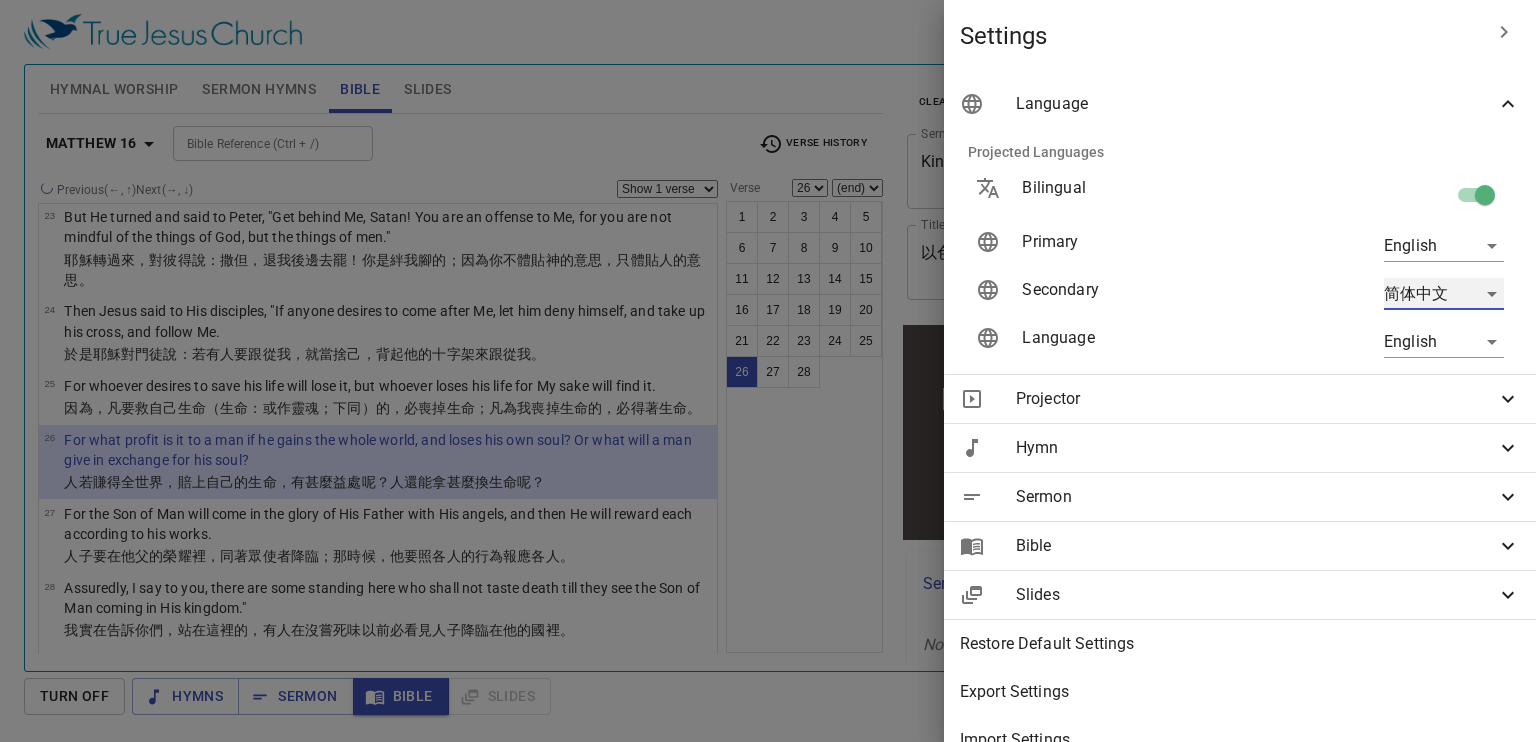 type on "zh-simple" 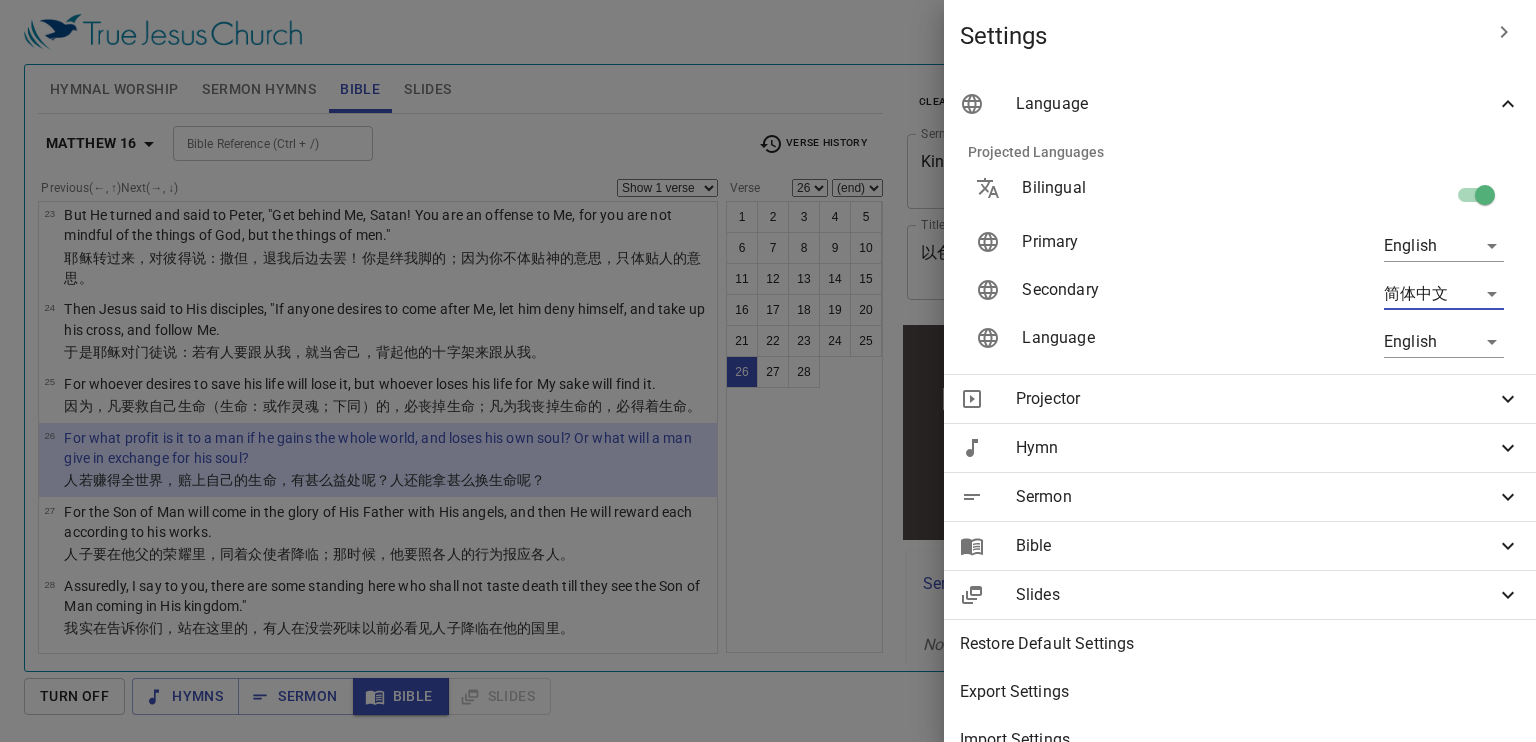 click at bounding box center [768, 371] 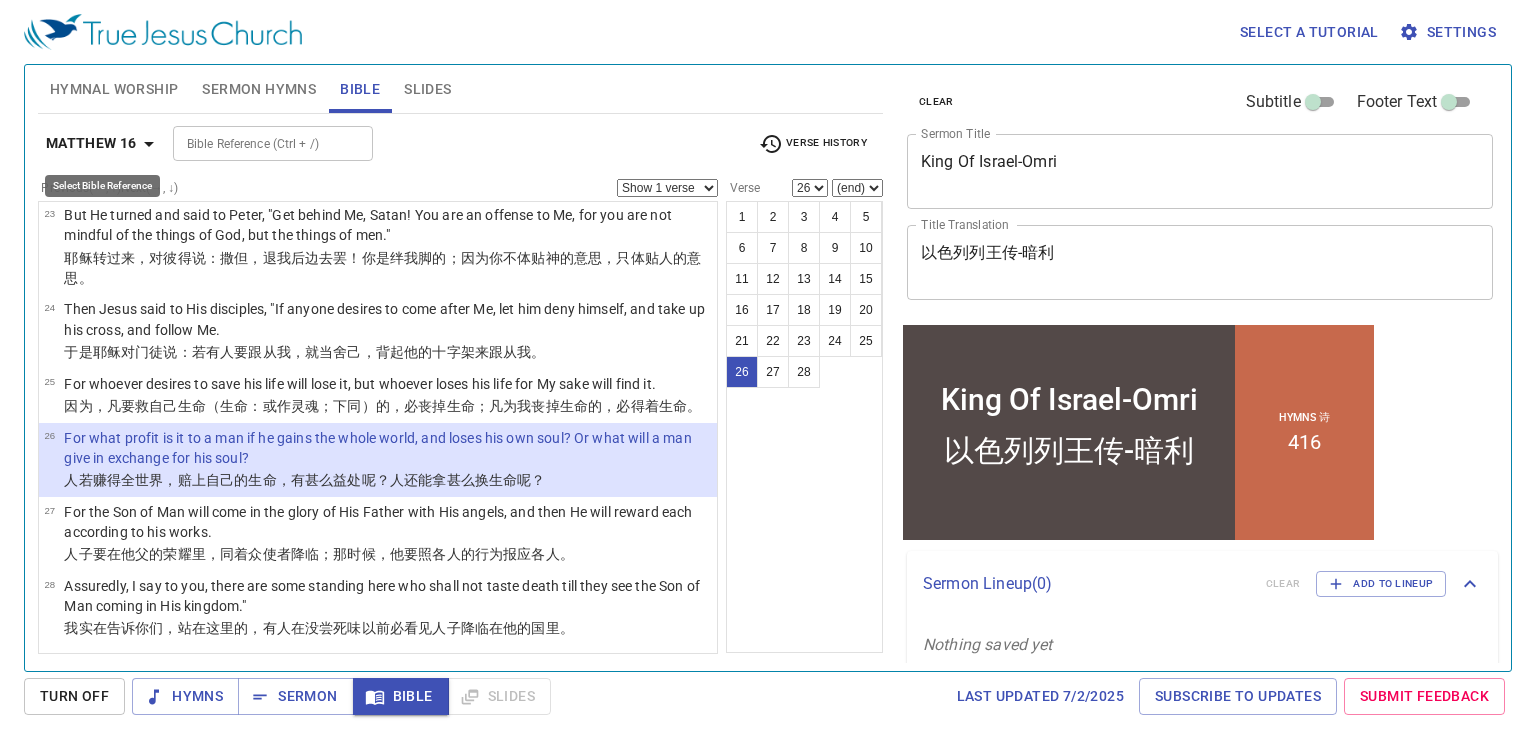 click on "Matthew 16" at bounding box center (103, 143) 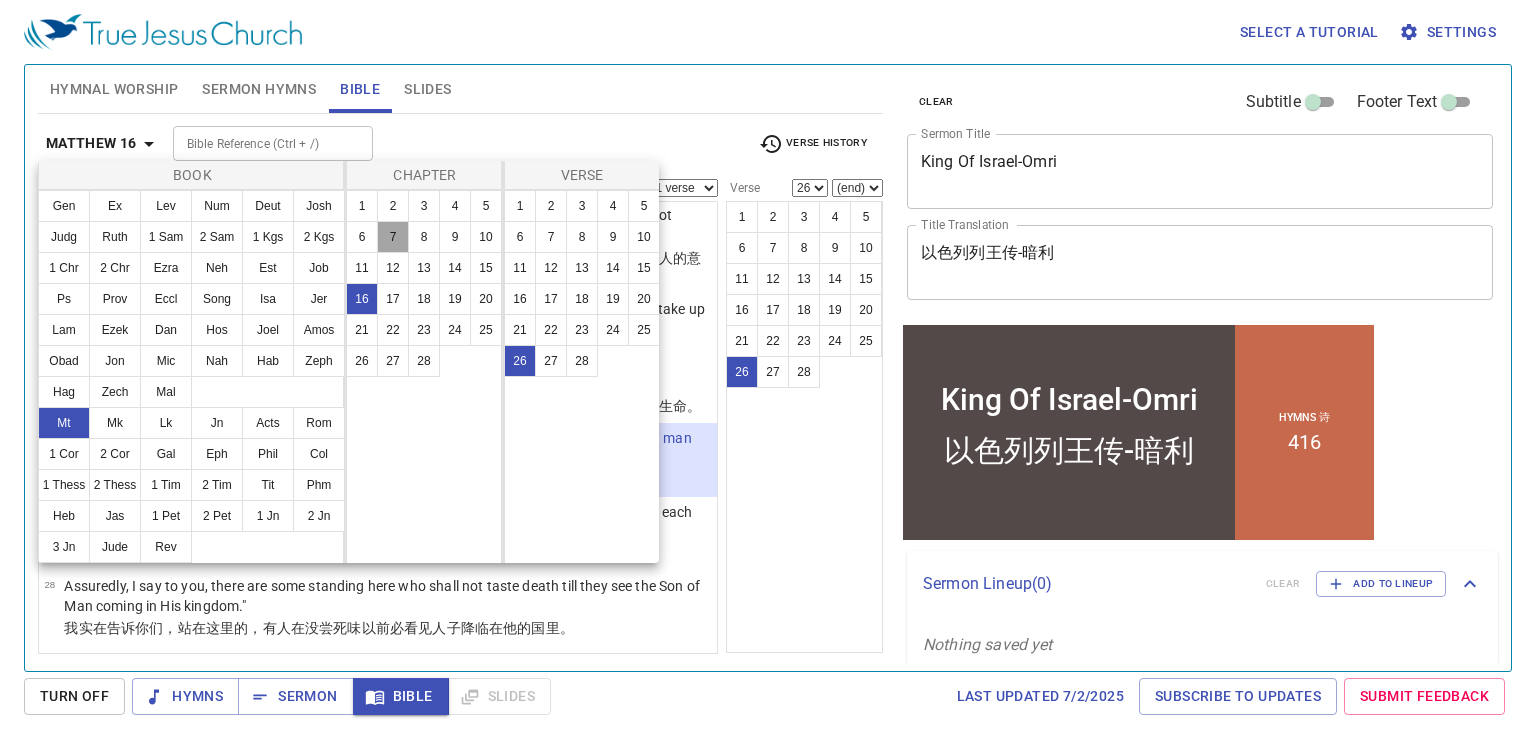click on "7" at bounding box center [393, 237] 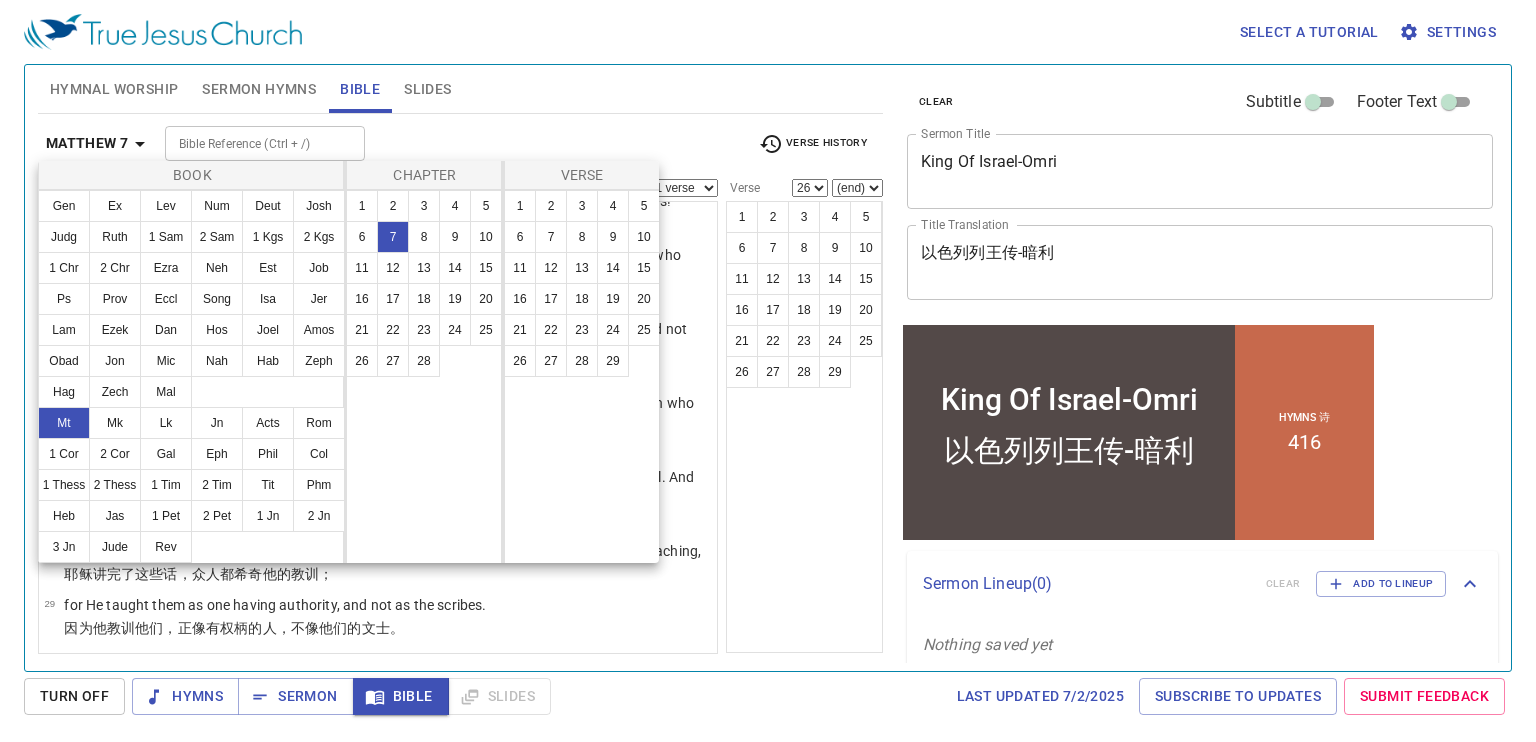 scroll, scrollTop: 0, scrollLeft: 0, axis: both 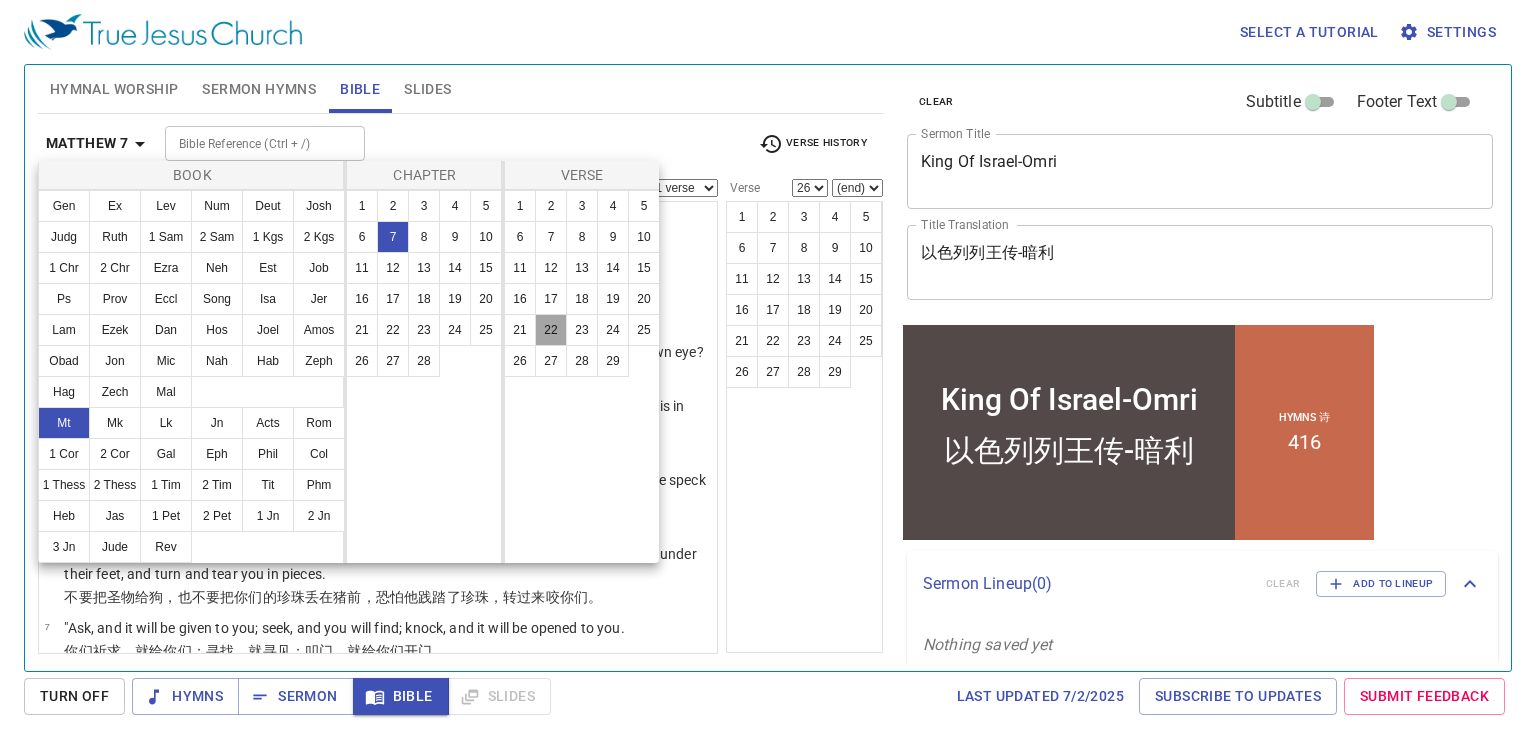 click on "22" at bounding box center [551, 330] 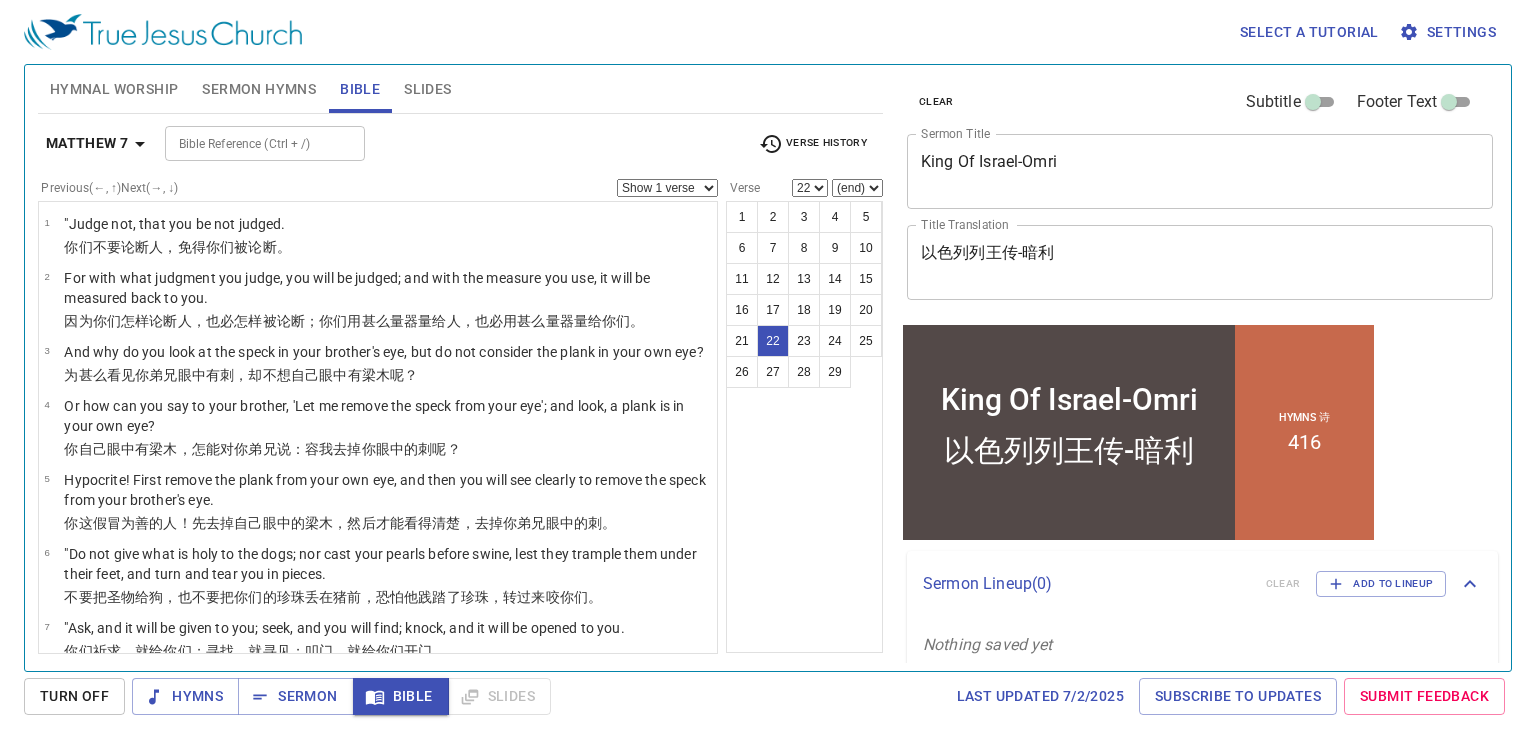 scroll, scrollTop: 1164, scrollLeft: 0, axis: vertical 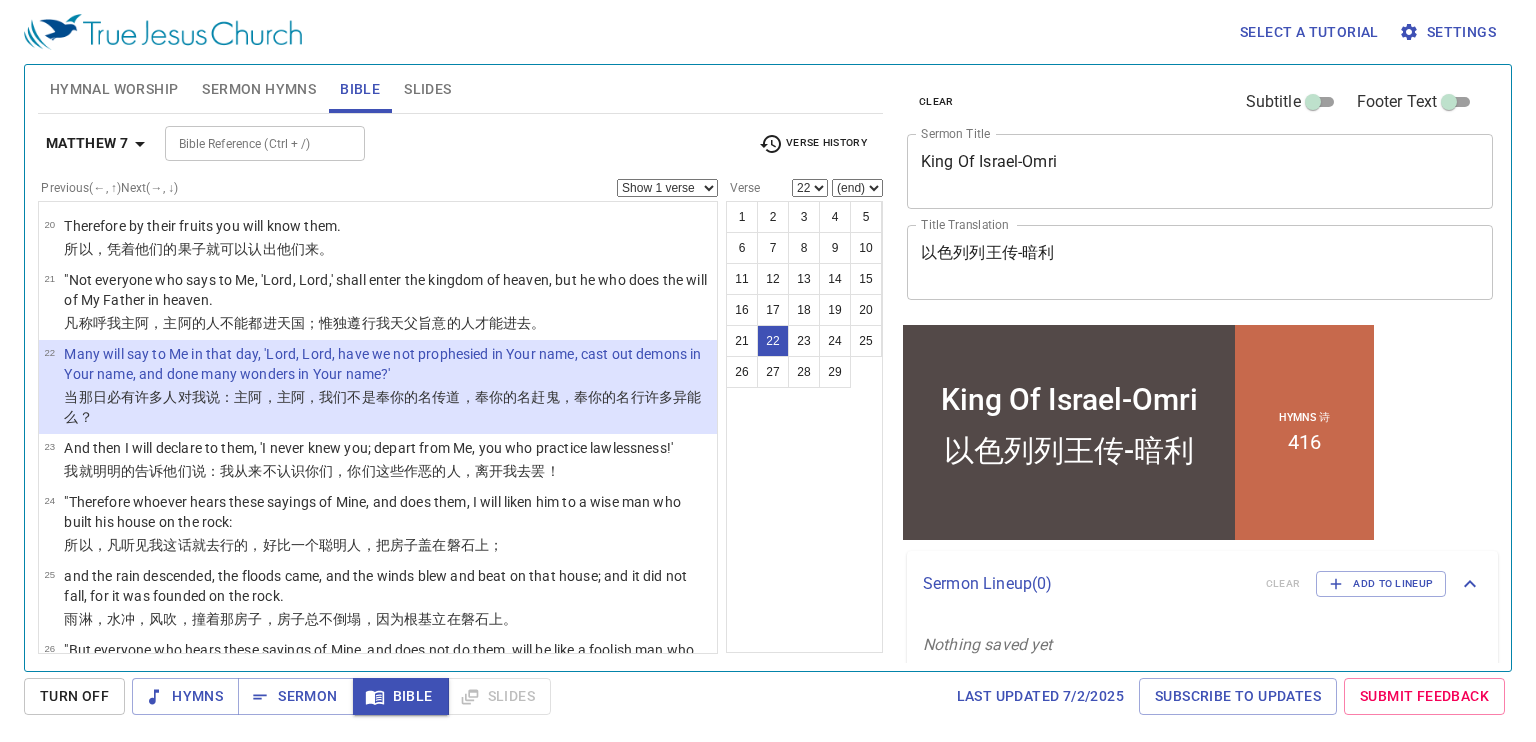 click on "(end) 23 24 25 26 27 28 29" at bounding box center (857, 188) 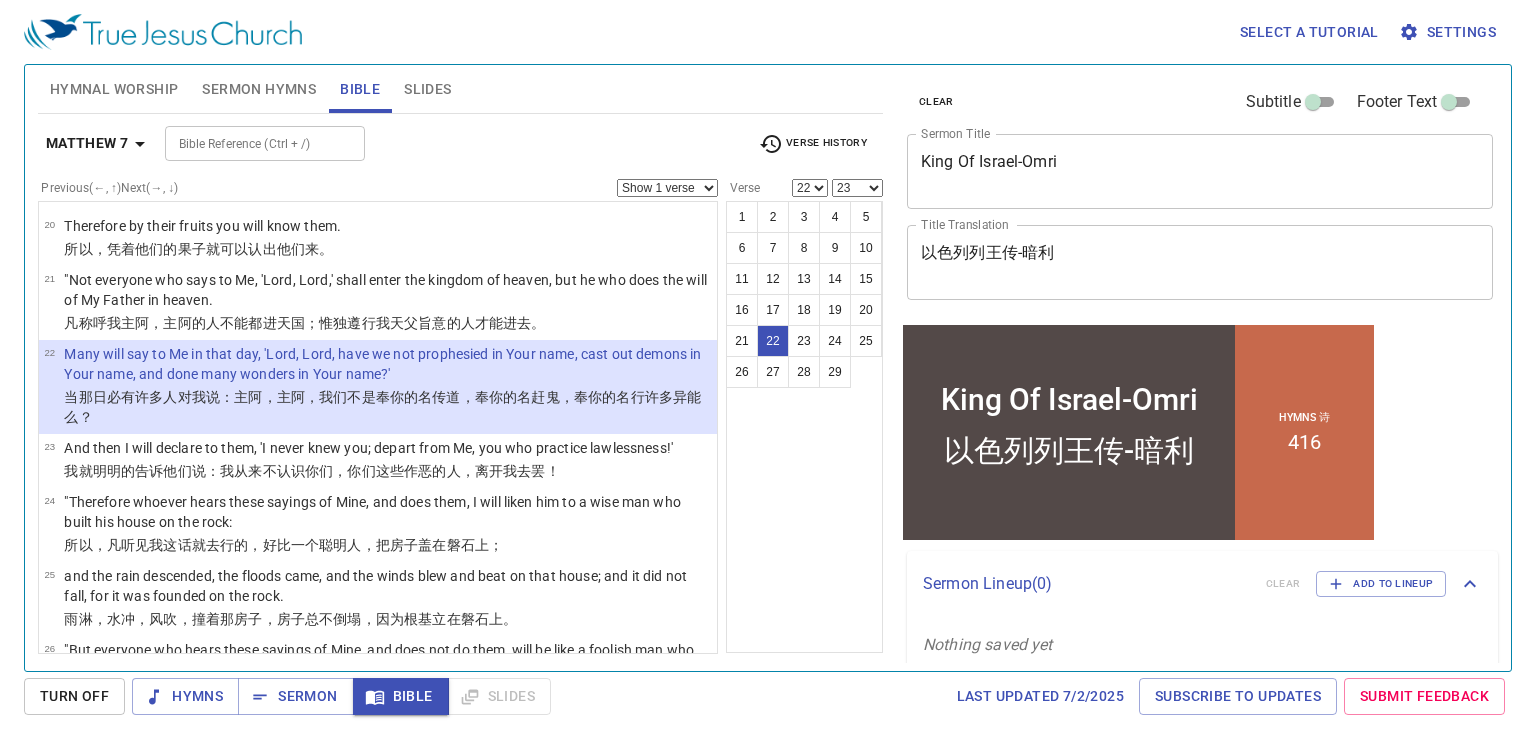 click on "(end) 23 24 25 26 27 28 29" at bounding box center [857, 188] 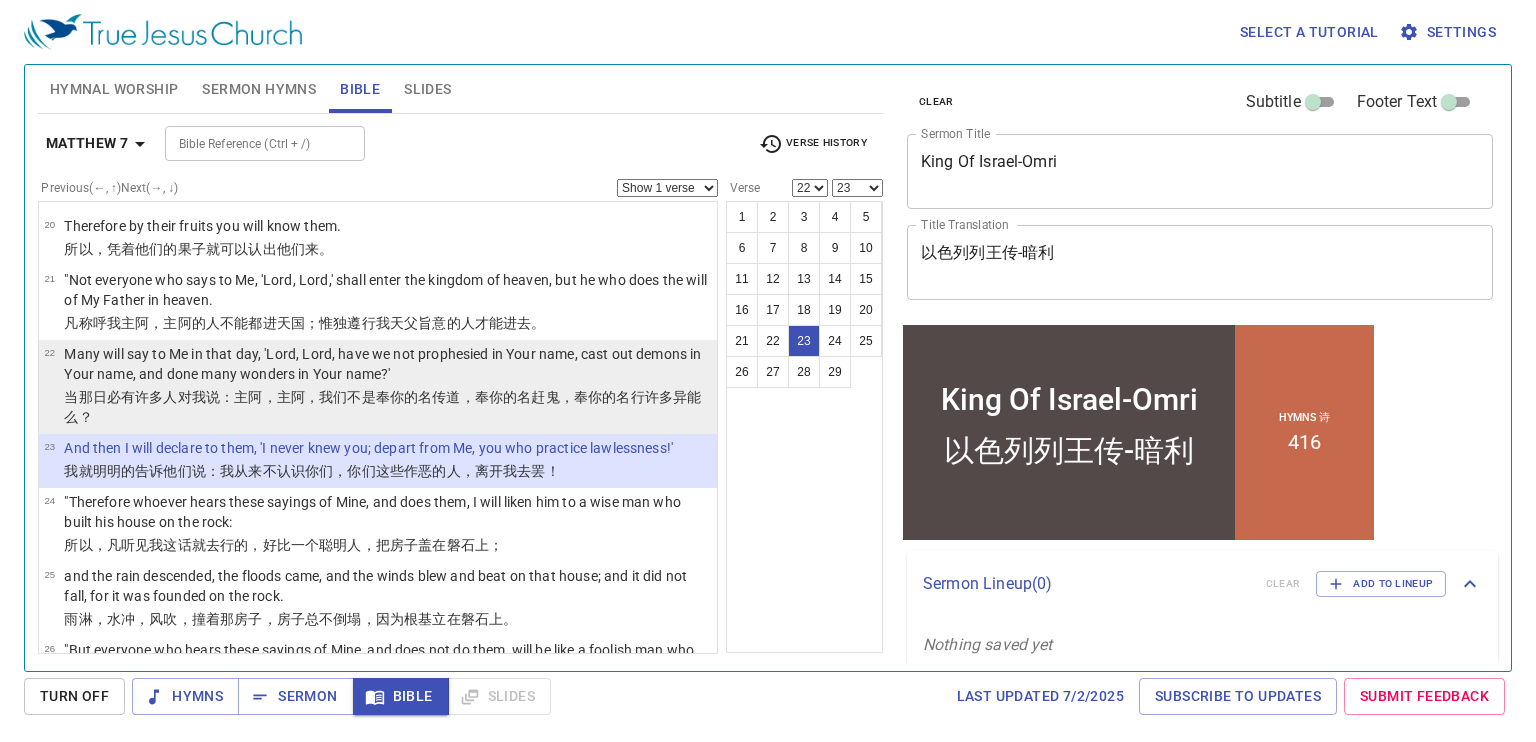 click on "27" at bounding box center [773, 372] 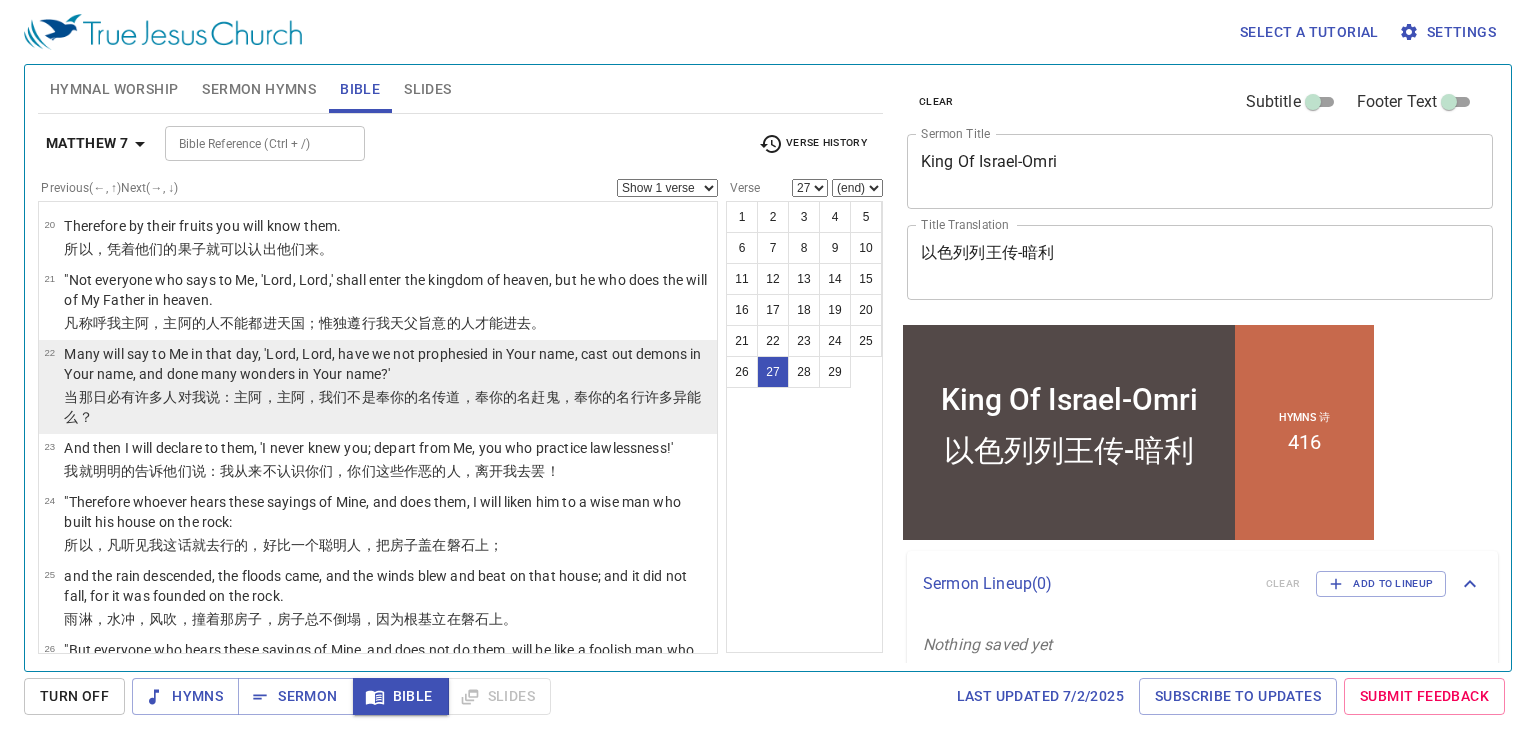 scroll, scrollTop: 1472, scrollLeft: 0, axis: vertical 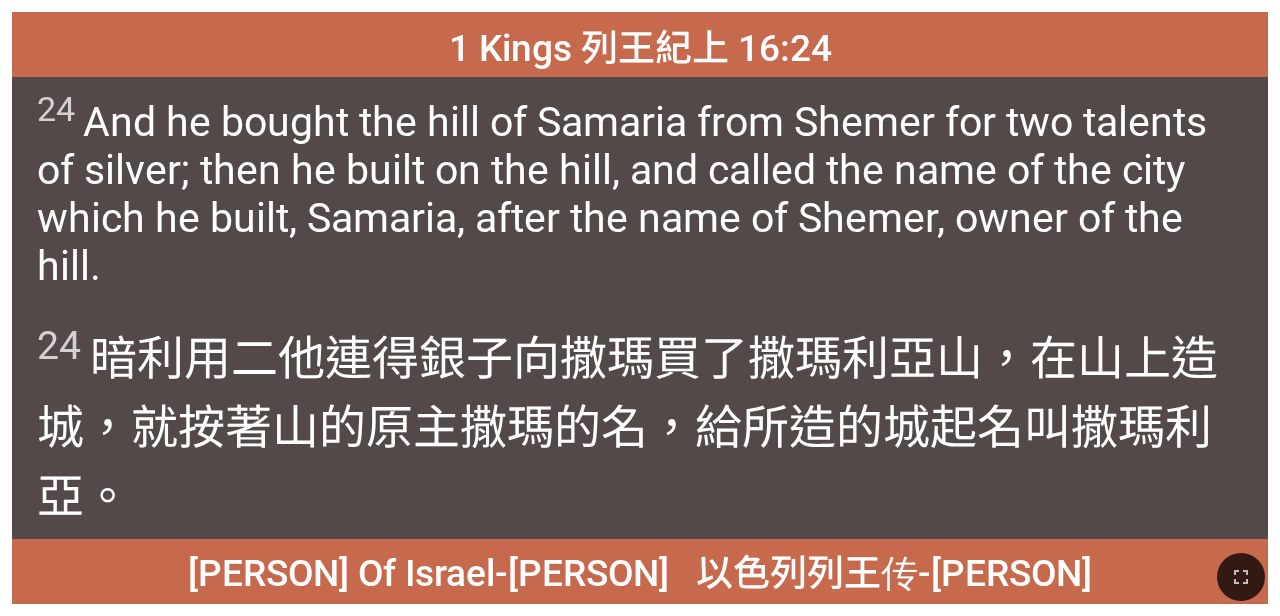 drag, startPoint x: 1236, startPoint y: 587, endPoint x: 806, endPoint y: 488, distance: 441.24936 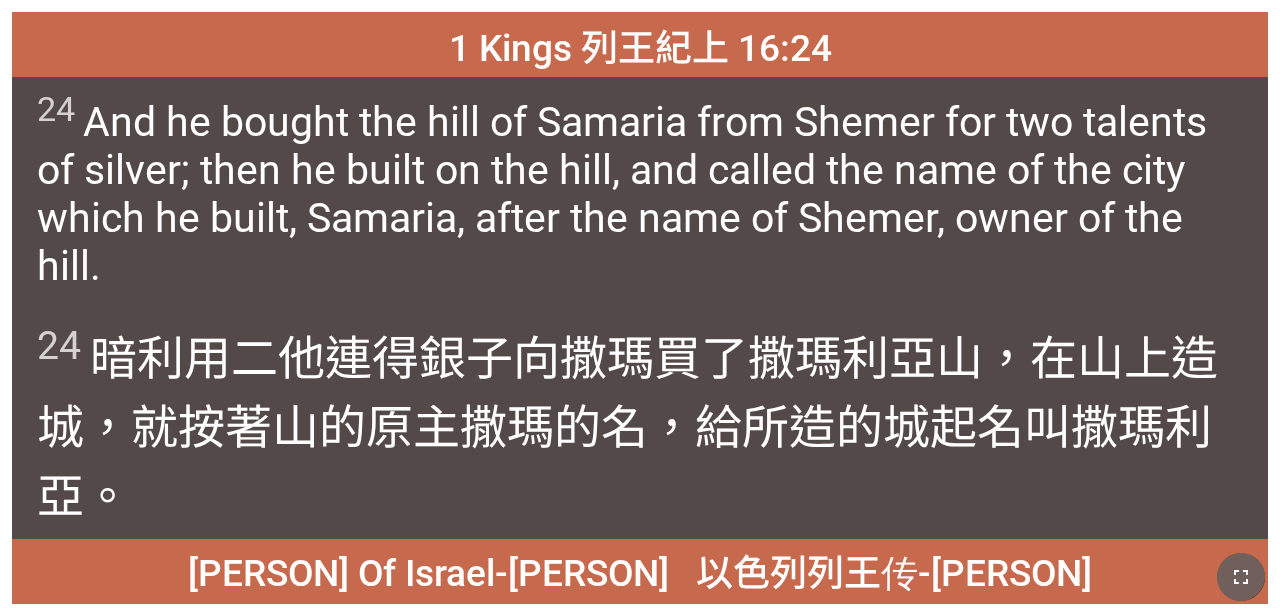 click 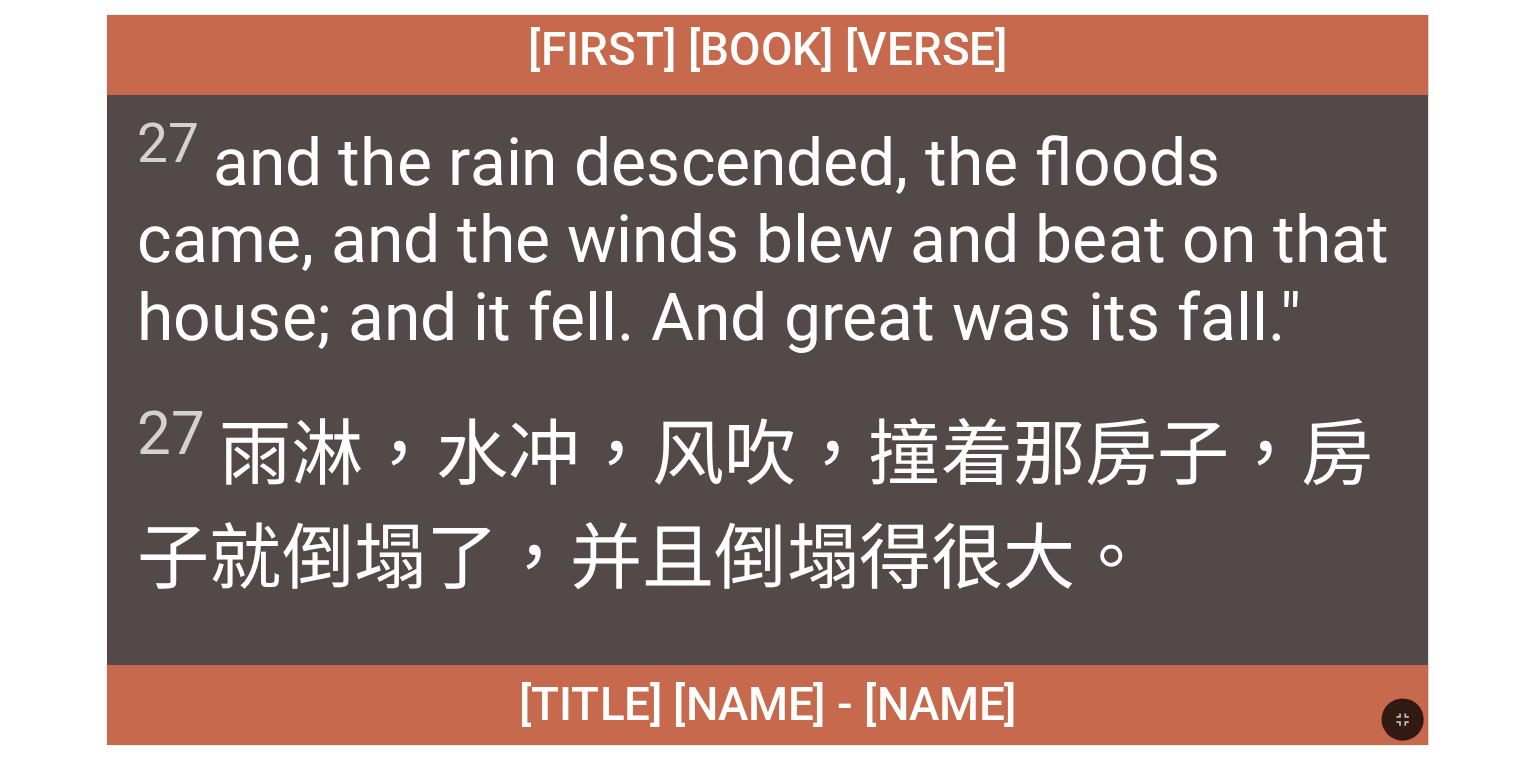 scroll, scrollTop: 0, scrollLeft: 0, axis: both 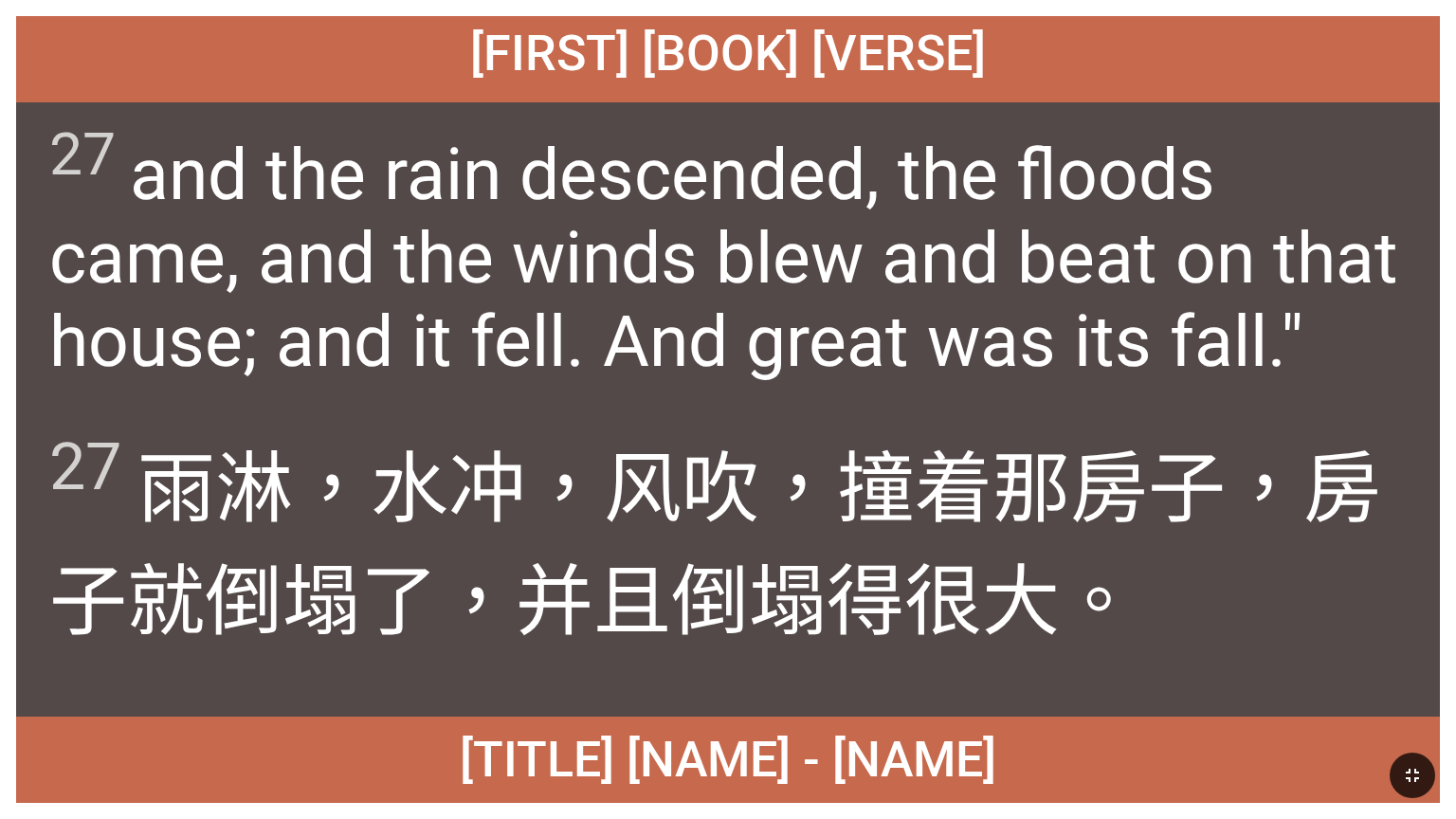 click 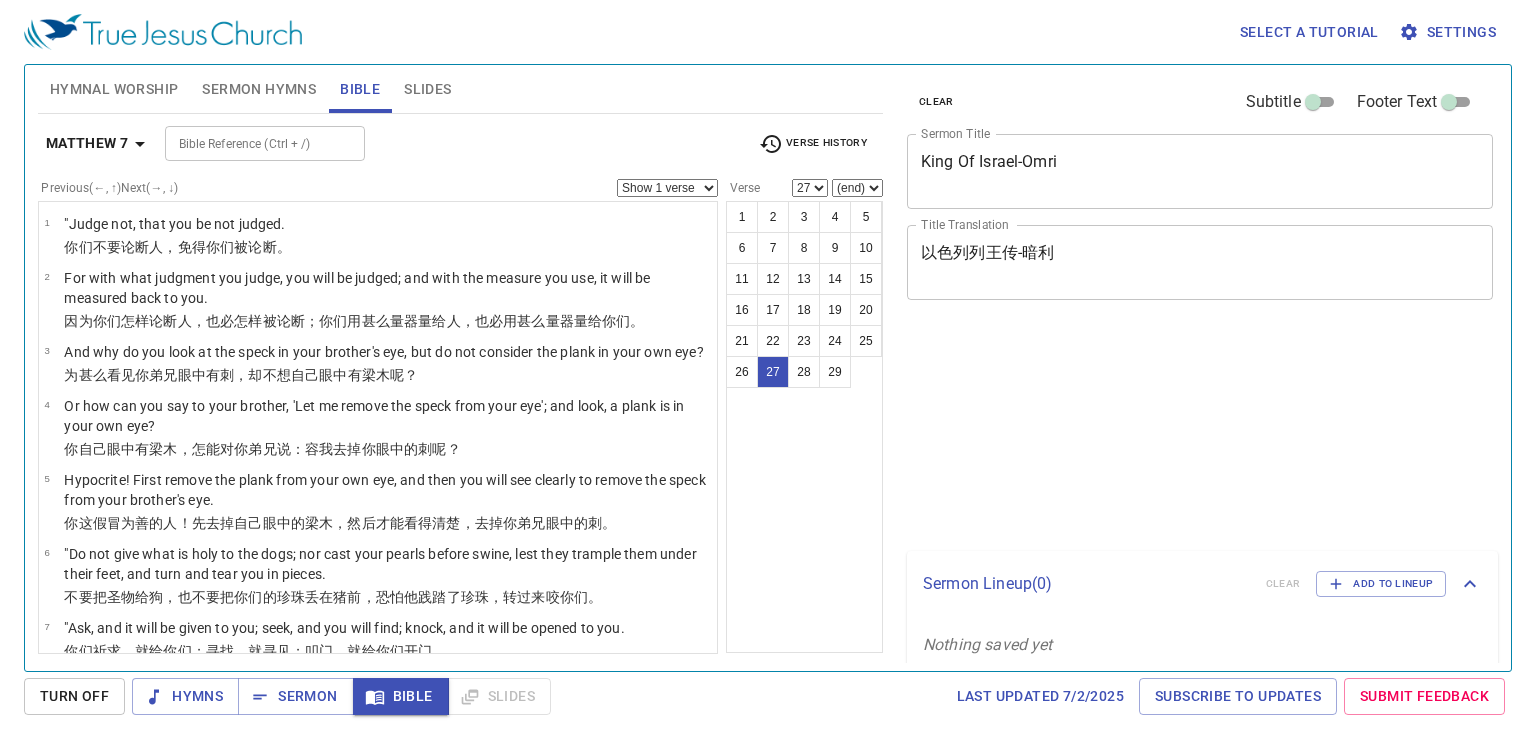select on "27" 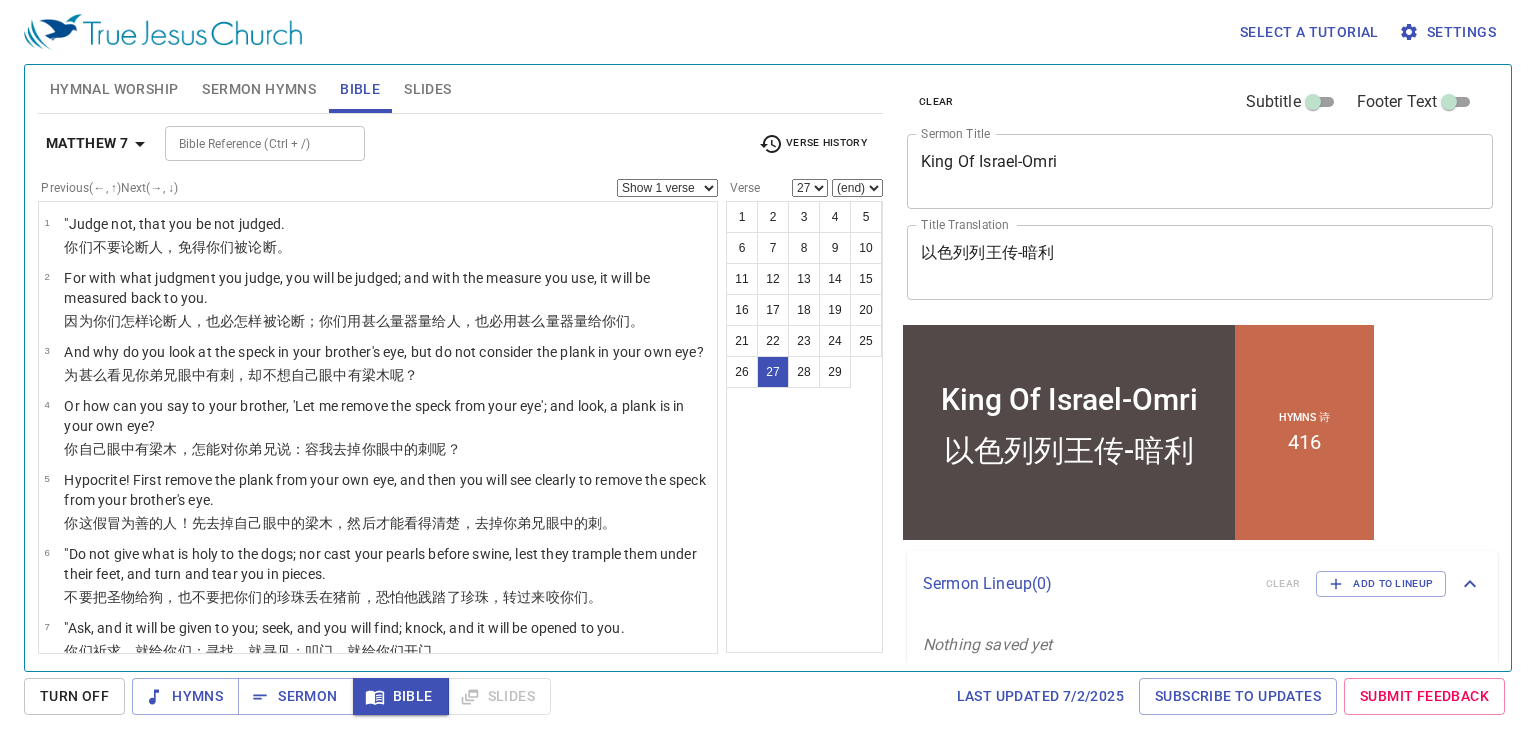 scroll, scrollTop: 0, scrollLeft: 0, axis: both 